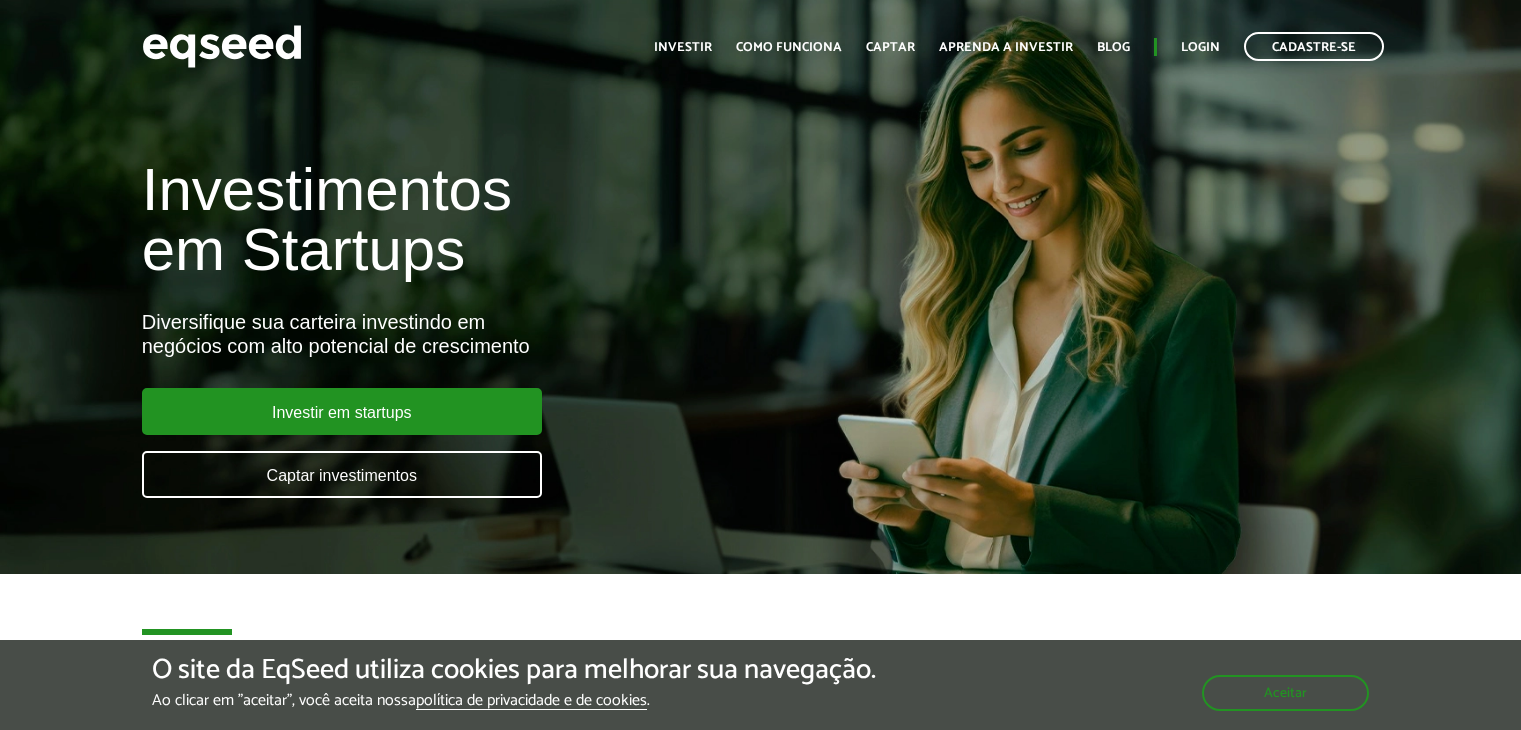 scroll, scrollTop: 0, scrollLeft: 0, axis: both 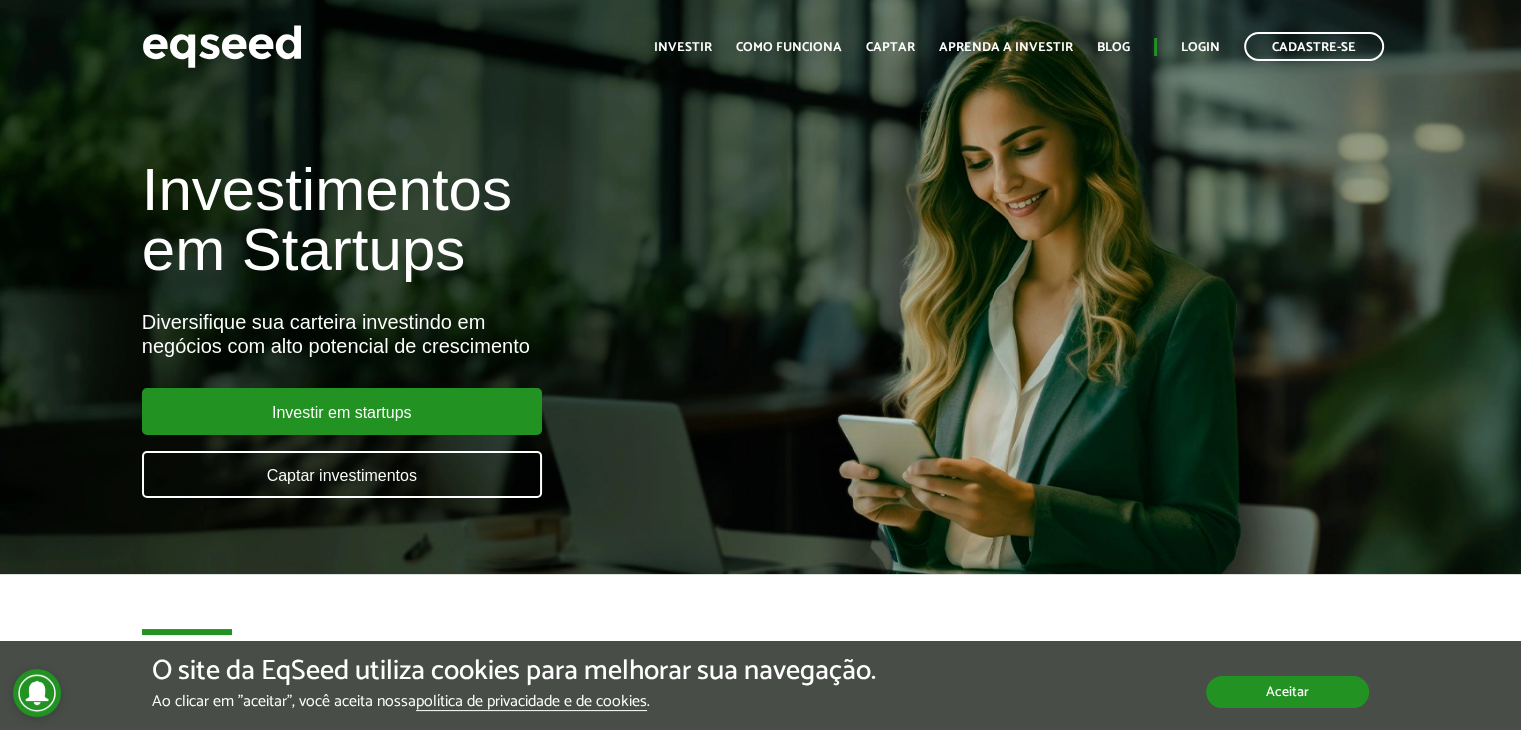 click on "Aceitar" at bounding box center (1287, 692) 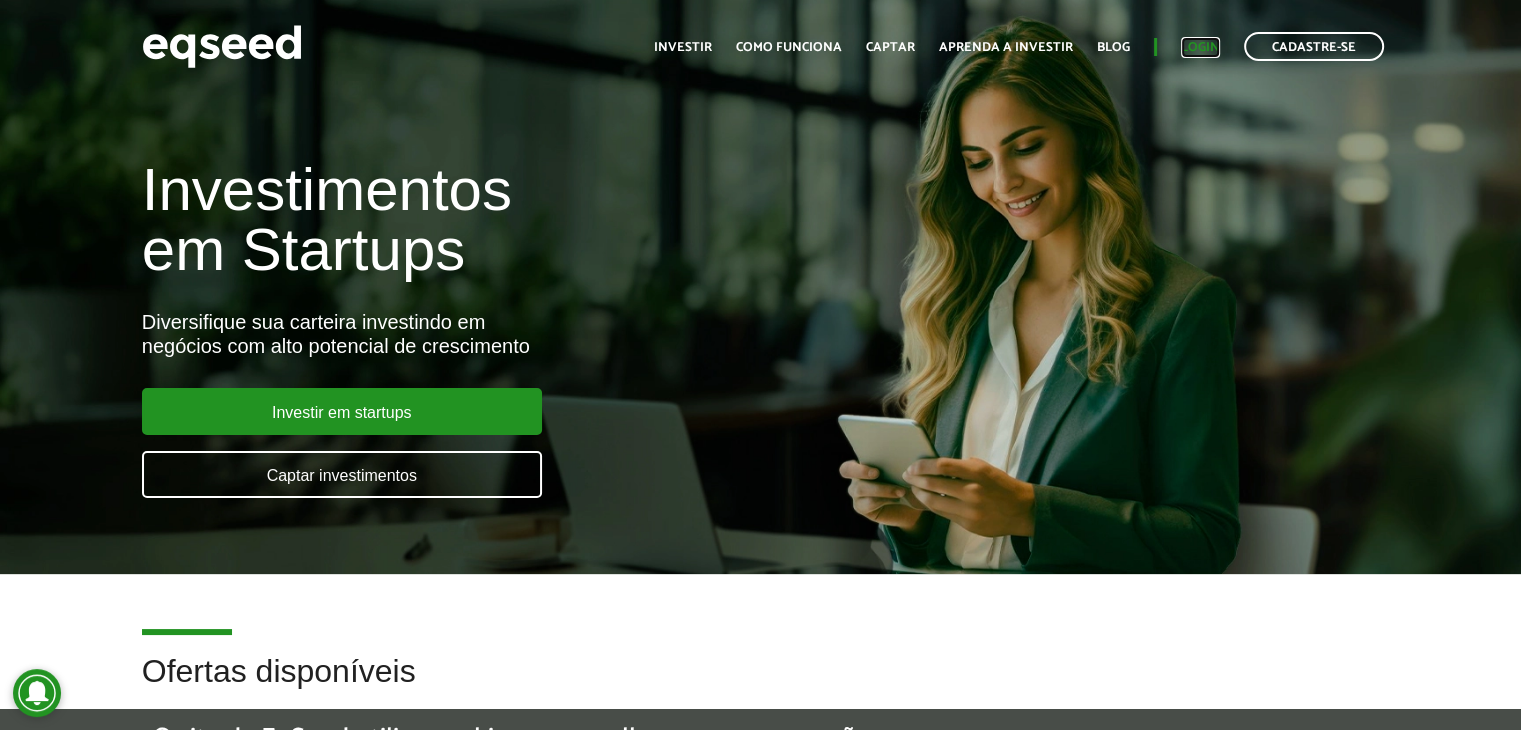 click on "Login" at bounding box center [1200, 47] 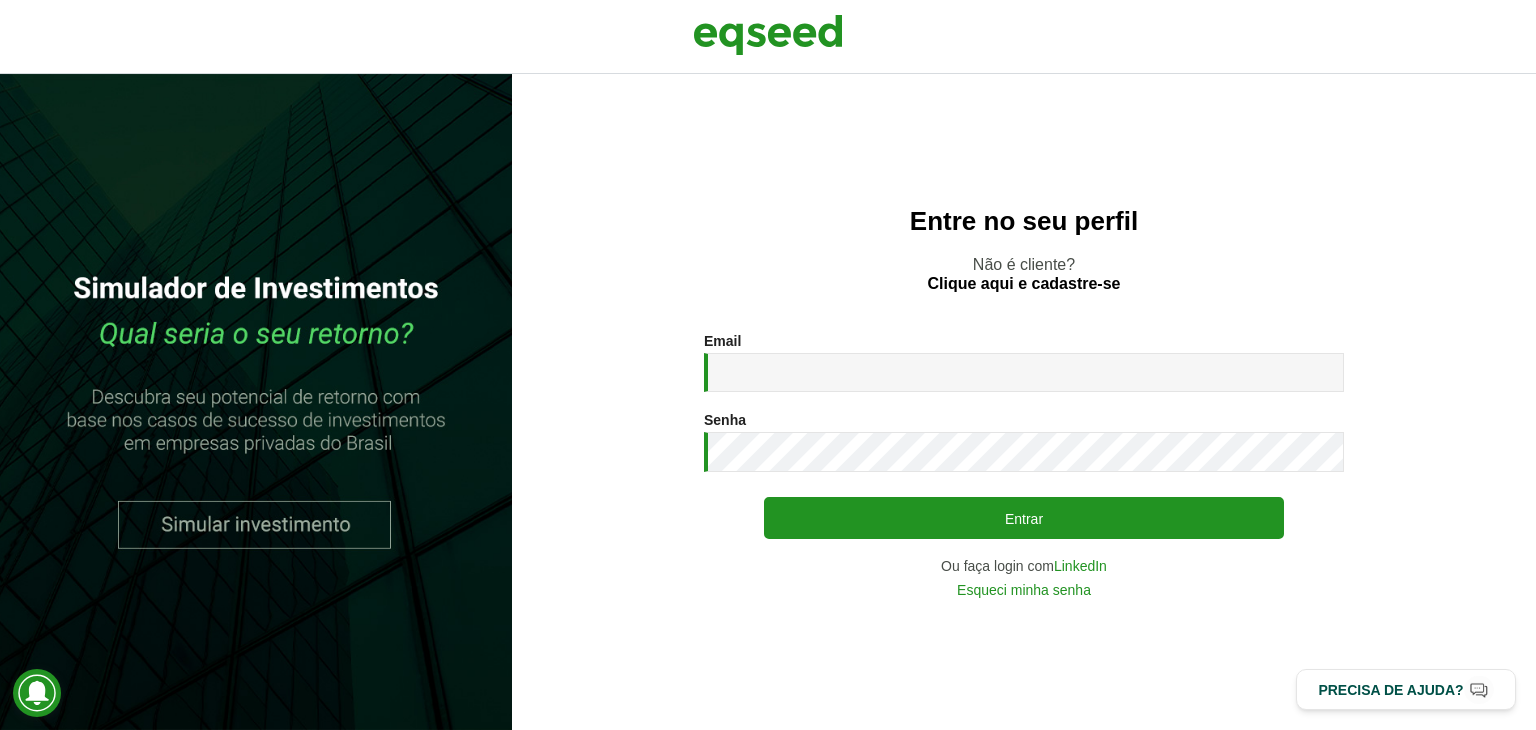 scroll, scrollTop: 0, scrollLeft: 0, axis: both 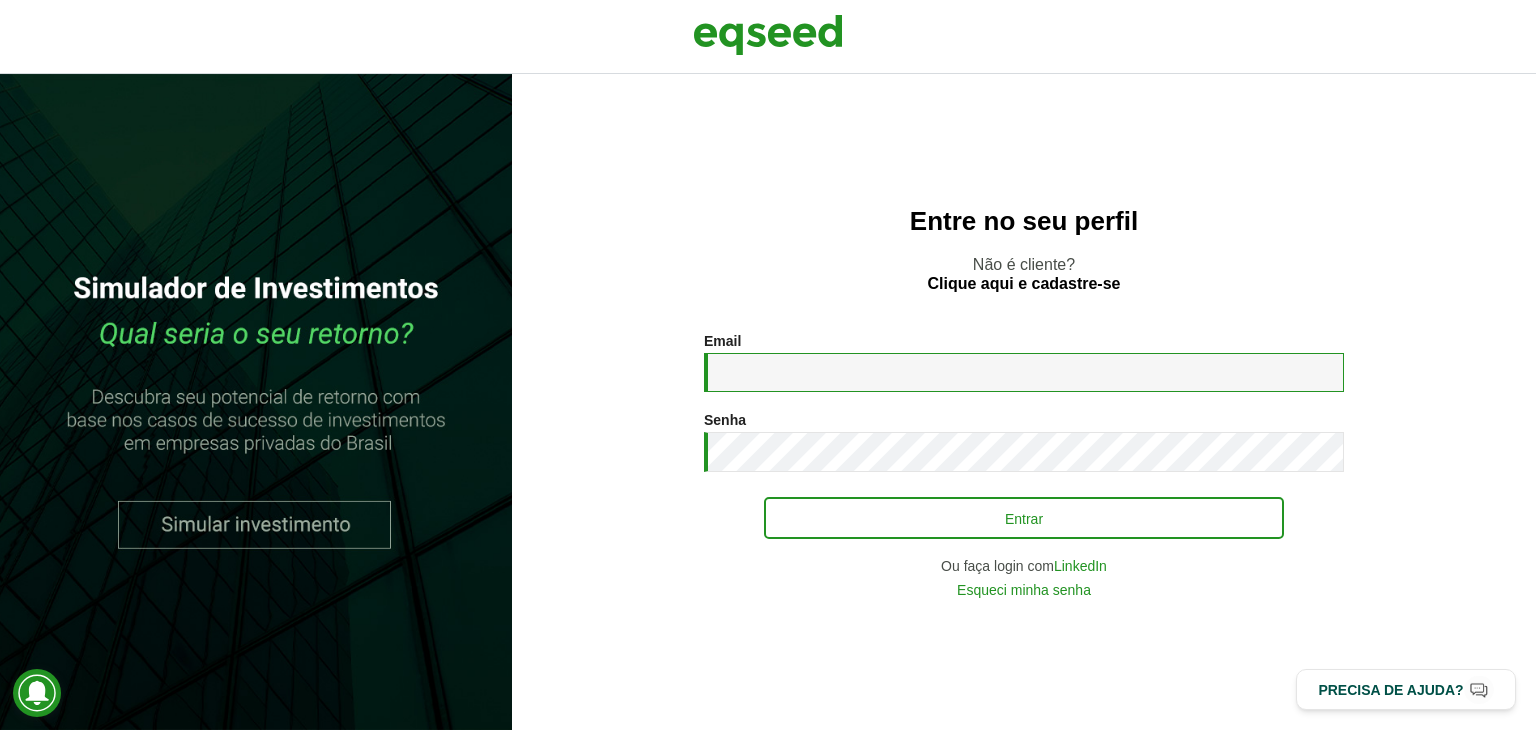 type on "**********" 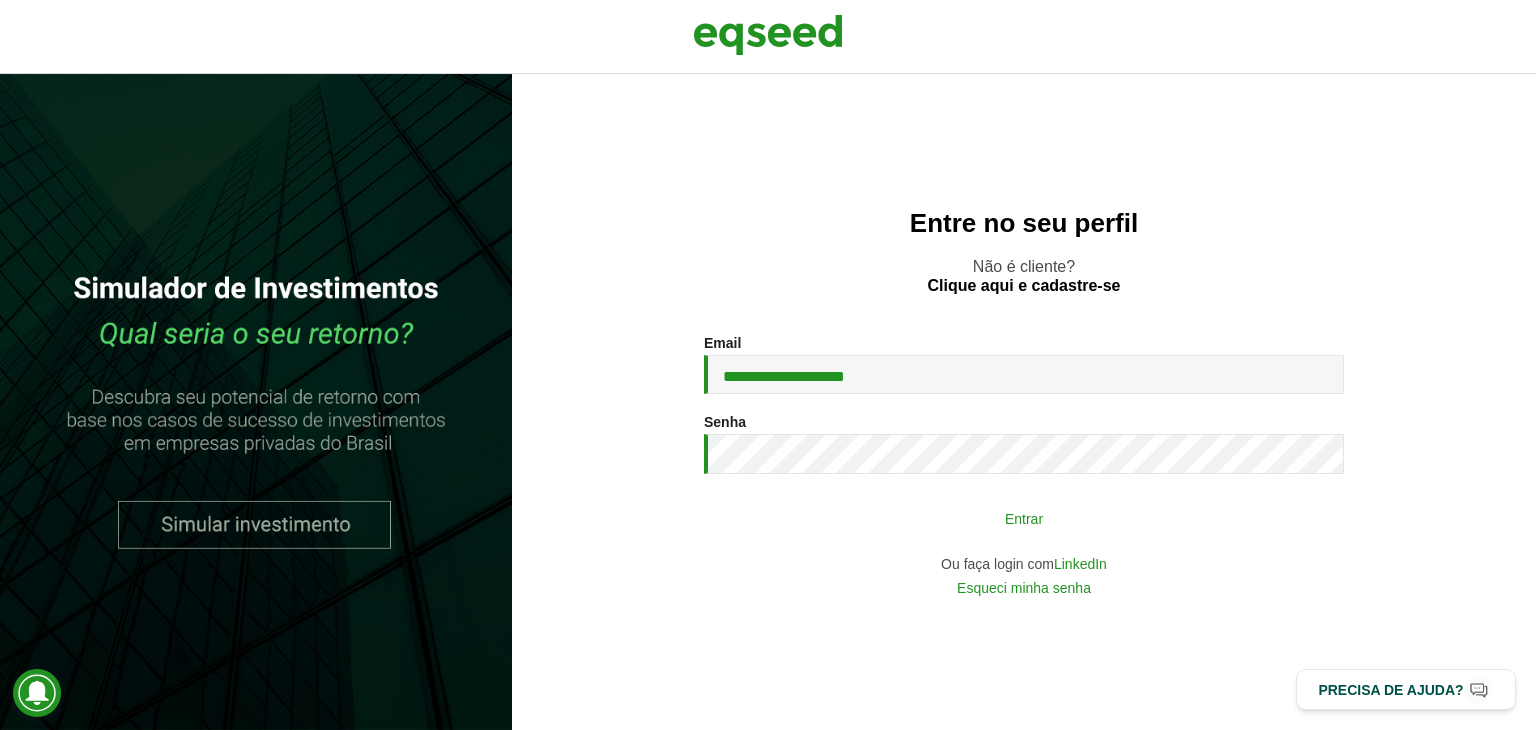 click on "Entrar" at bounding box center (1024, 518) 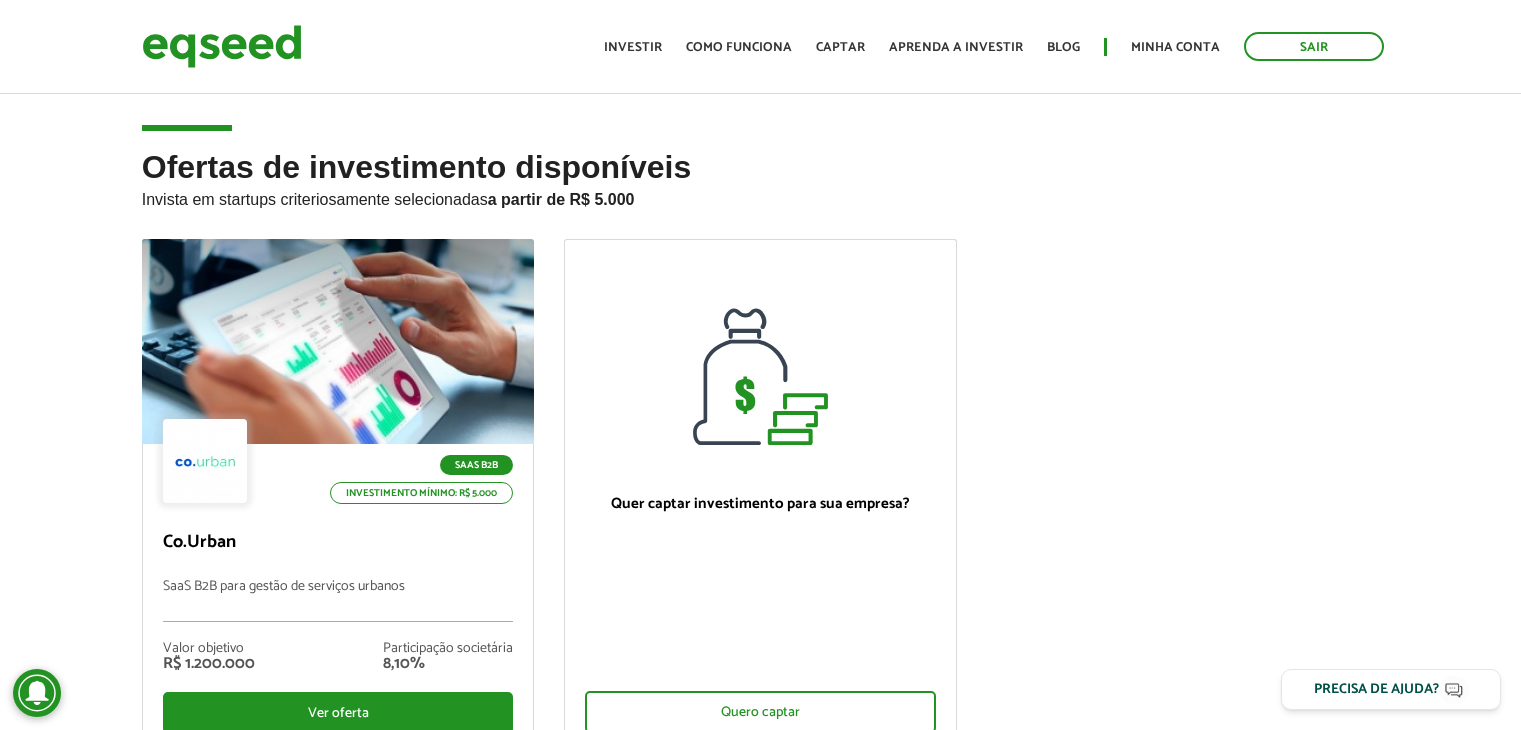 scroll, scrollTop: 0, scrollLeft: 0, axis: both 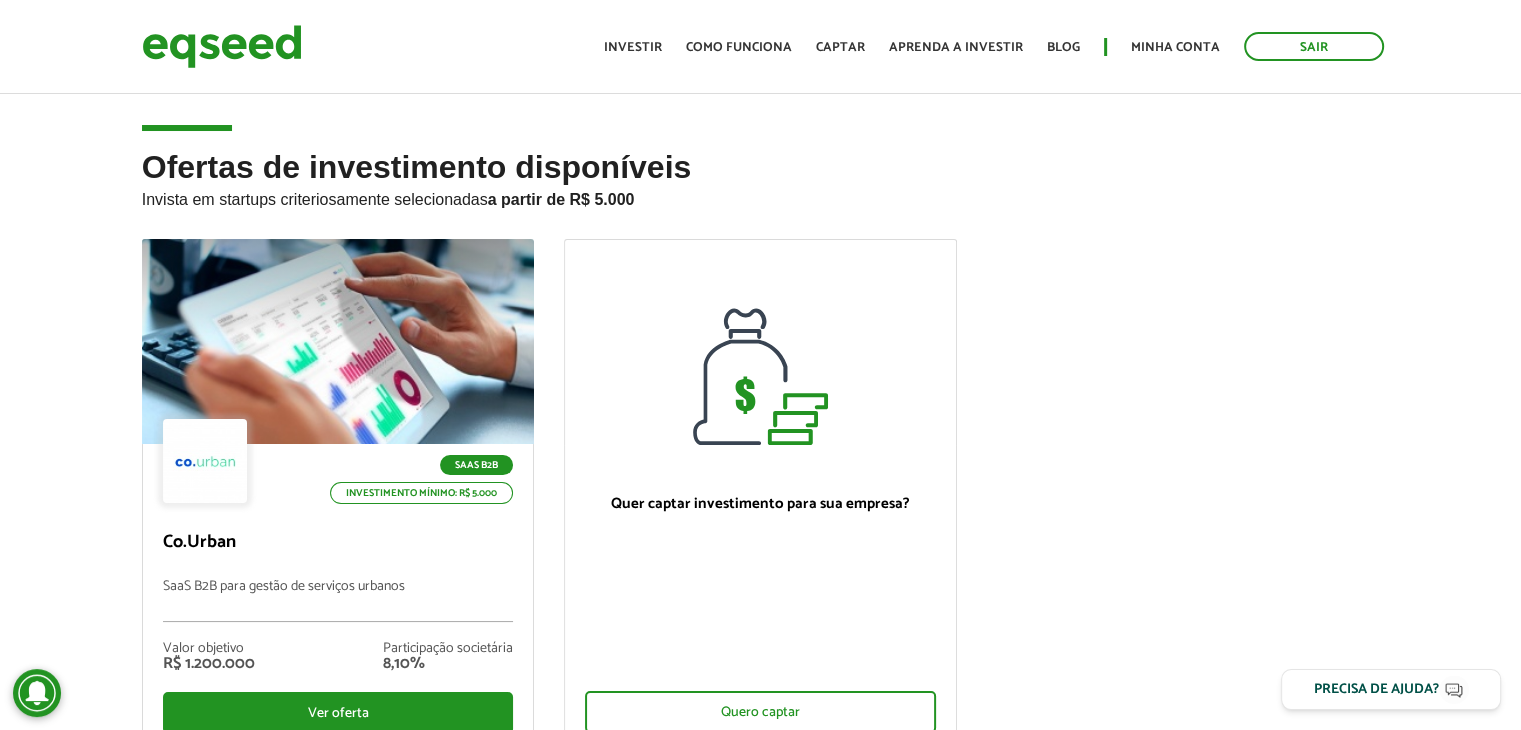 click on "Início
Investir
Como funciona
Captar
Aprenda a investir
Blog
Minha conta
Sair" at bounding box center (994, 46) 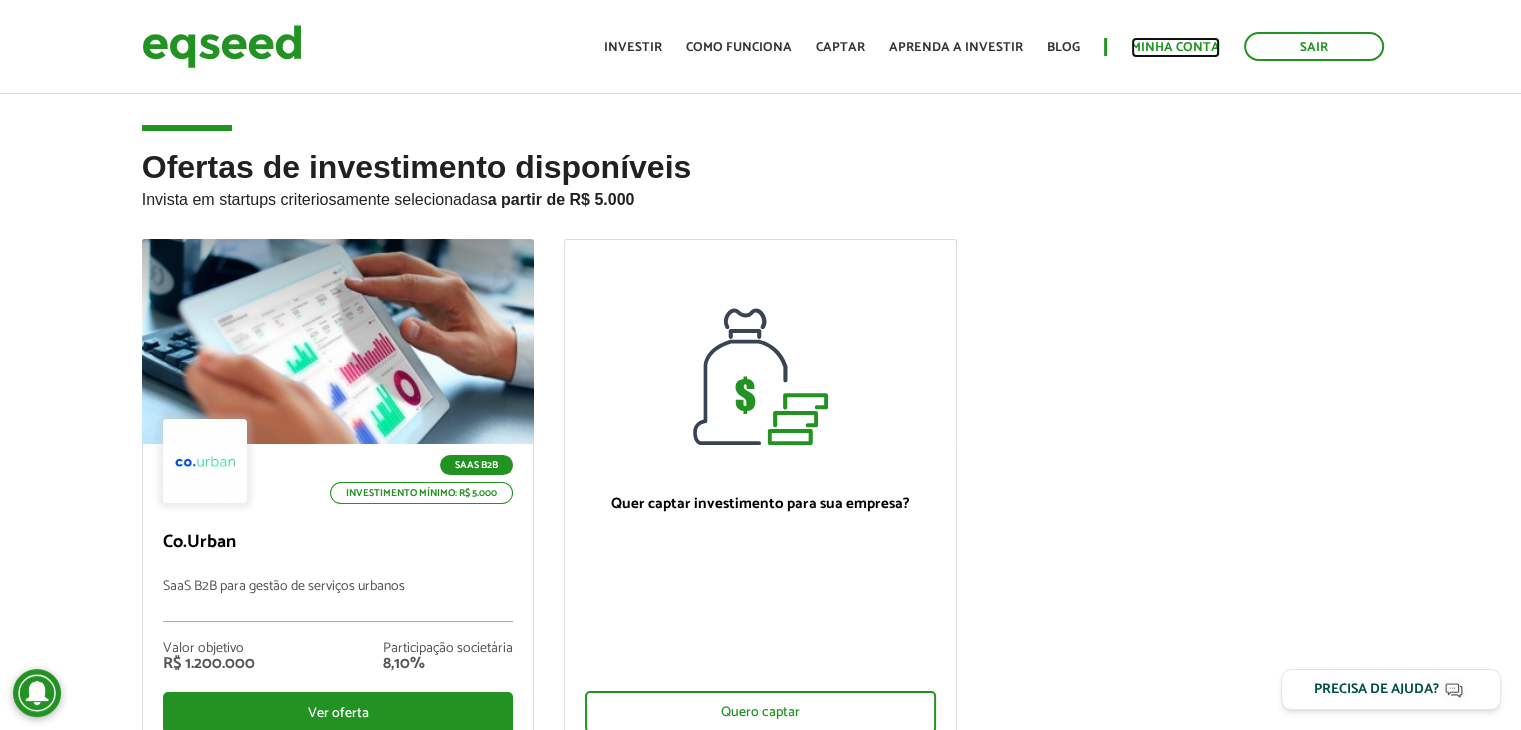 click on "Minha conta" at bounding box center [1175, 47] 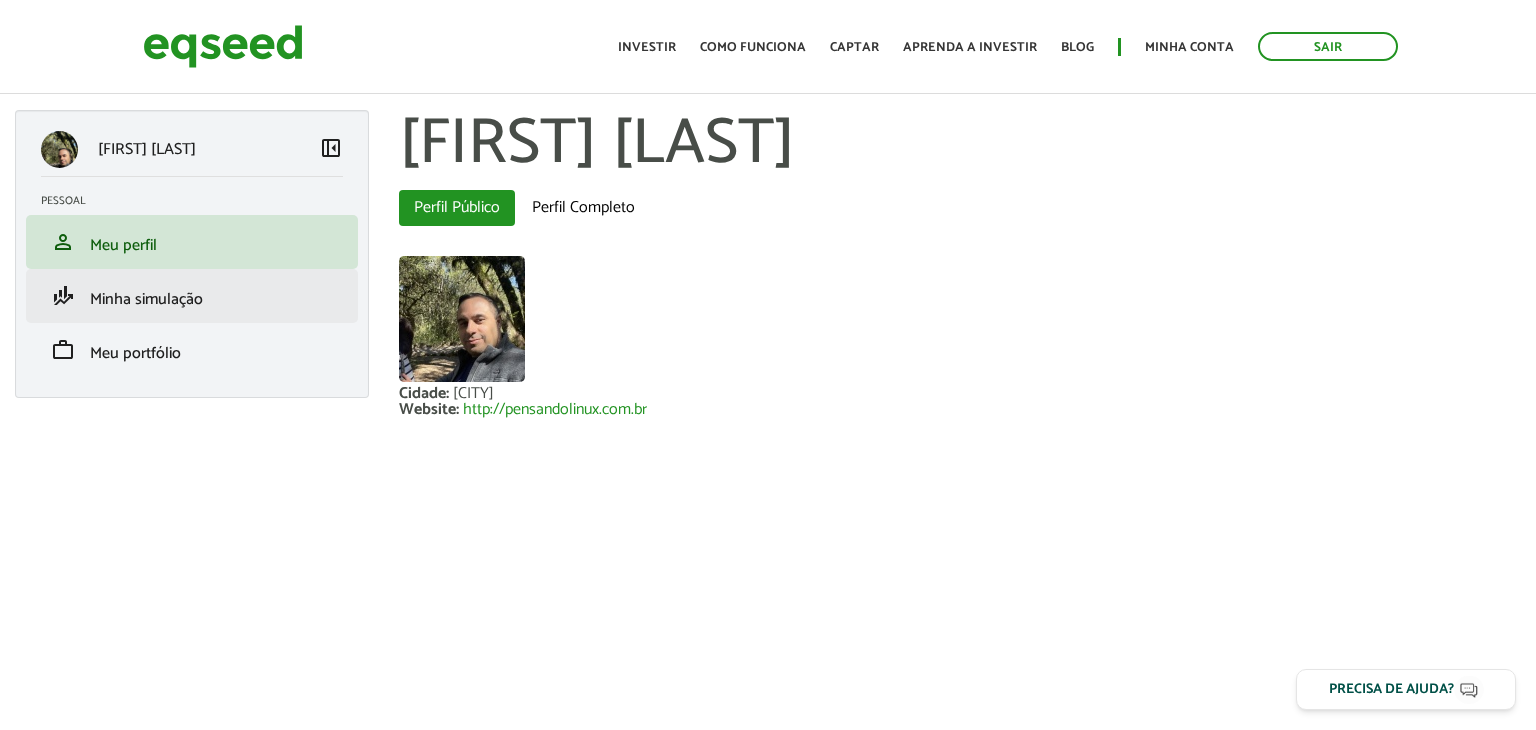scroll, scrollTop: 0, scrollLeft: 0, axis: both 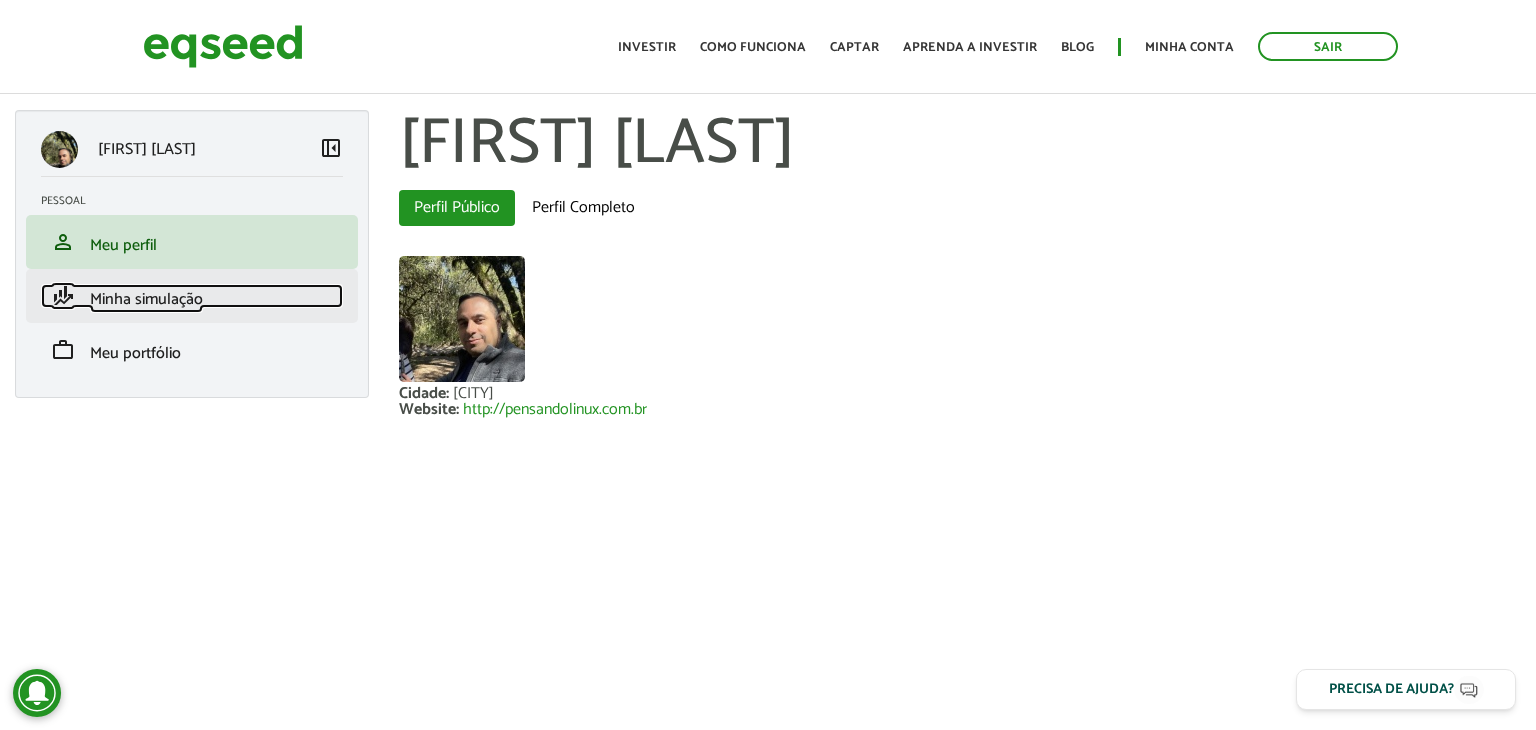 click on "Minha simulação" at bounding box center (146, 299) 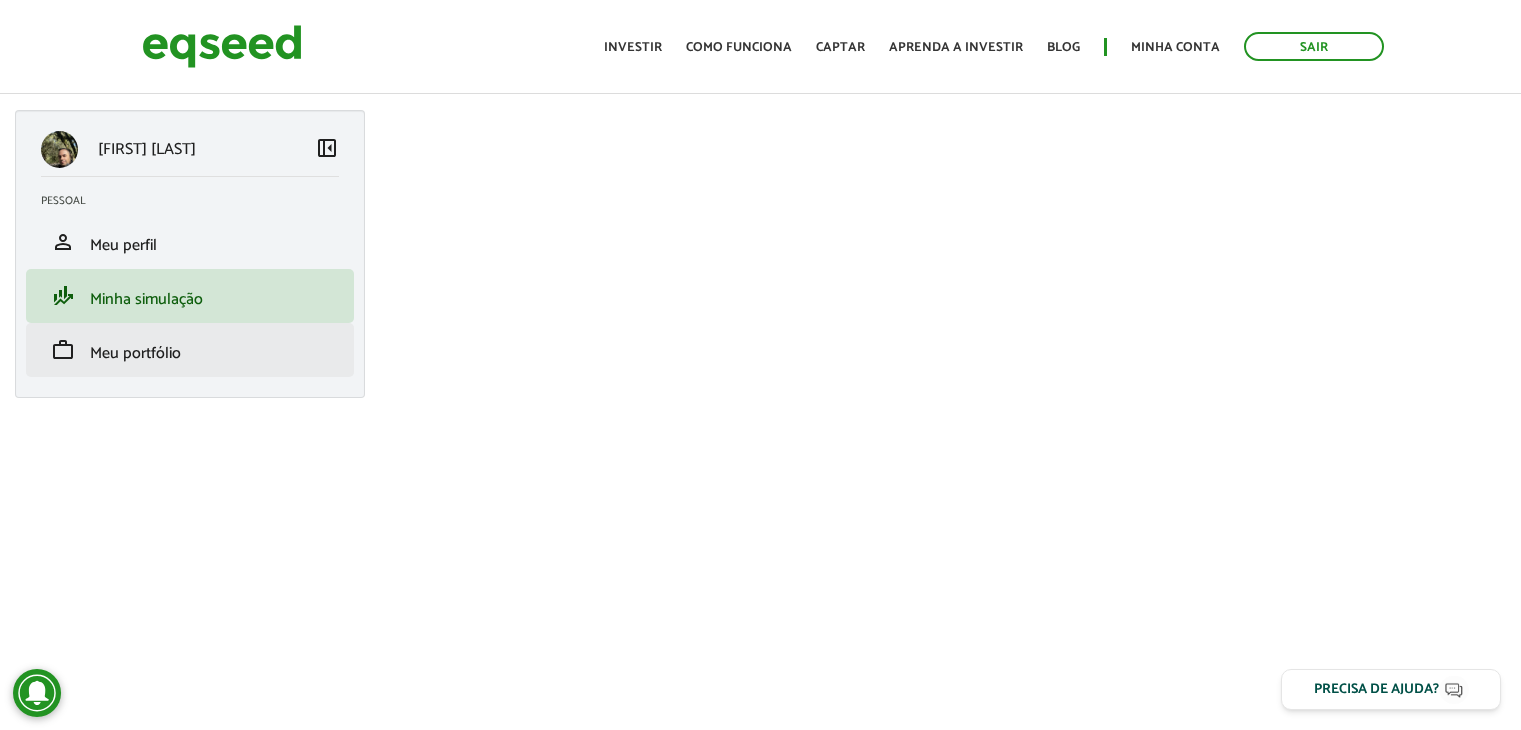 scroll, scrollTop: 0, scrollLeft: 0, axis: both 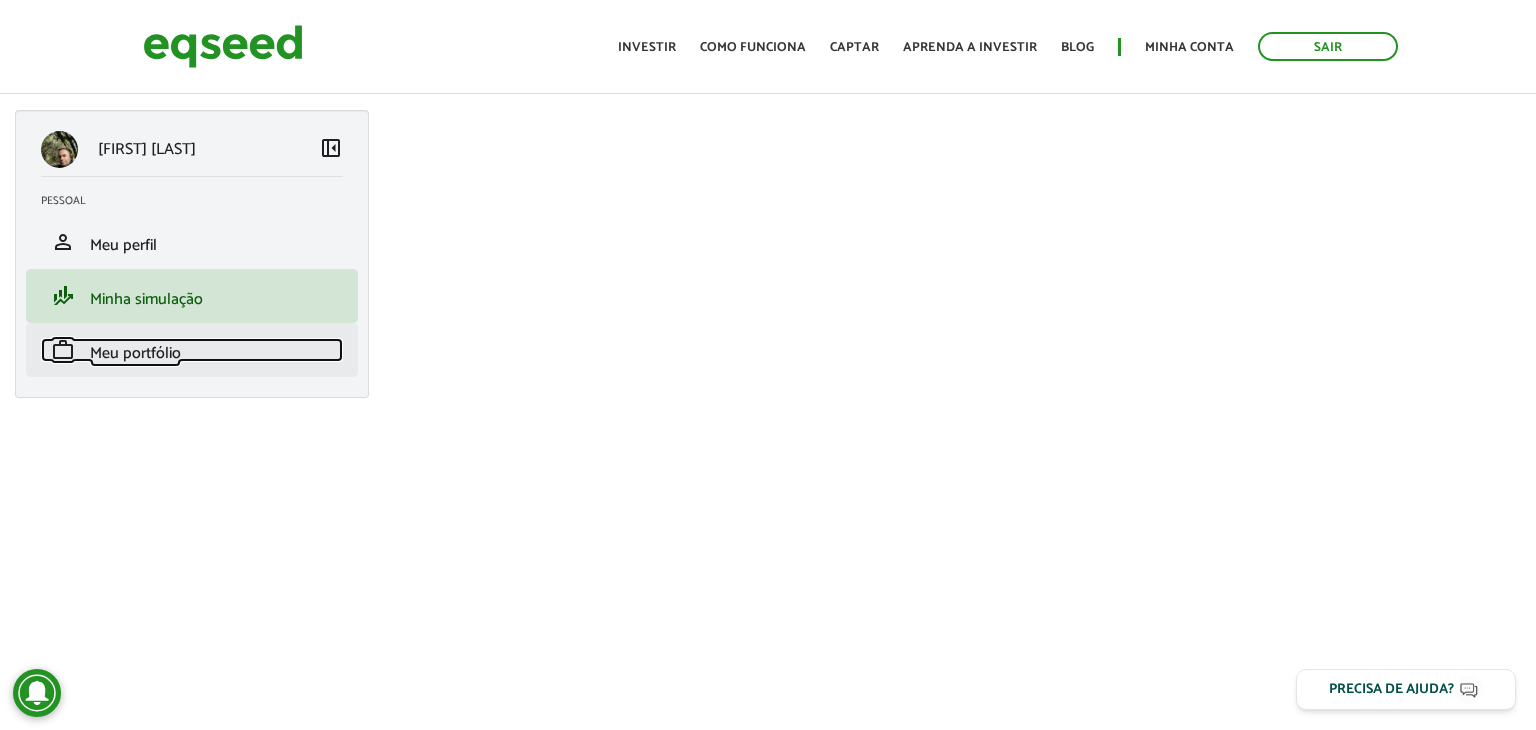 click on "Meu portfólio" at bounding box center [135, 353] 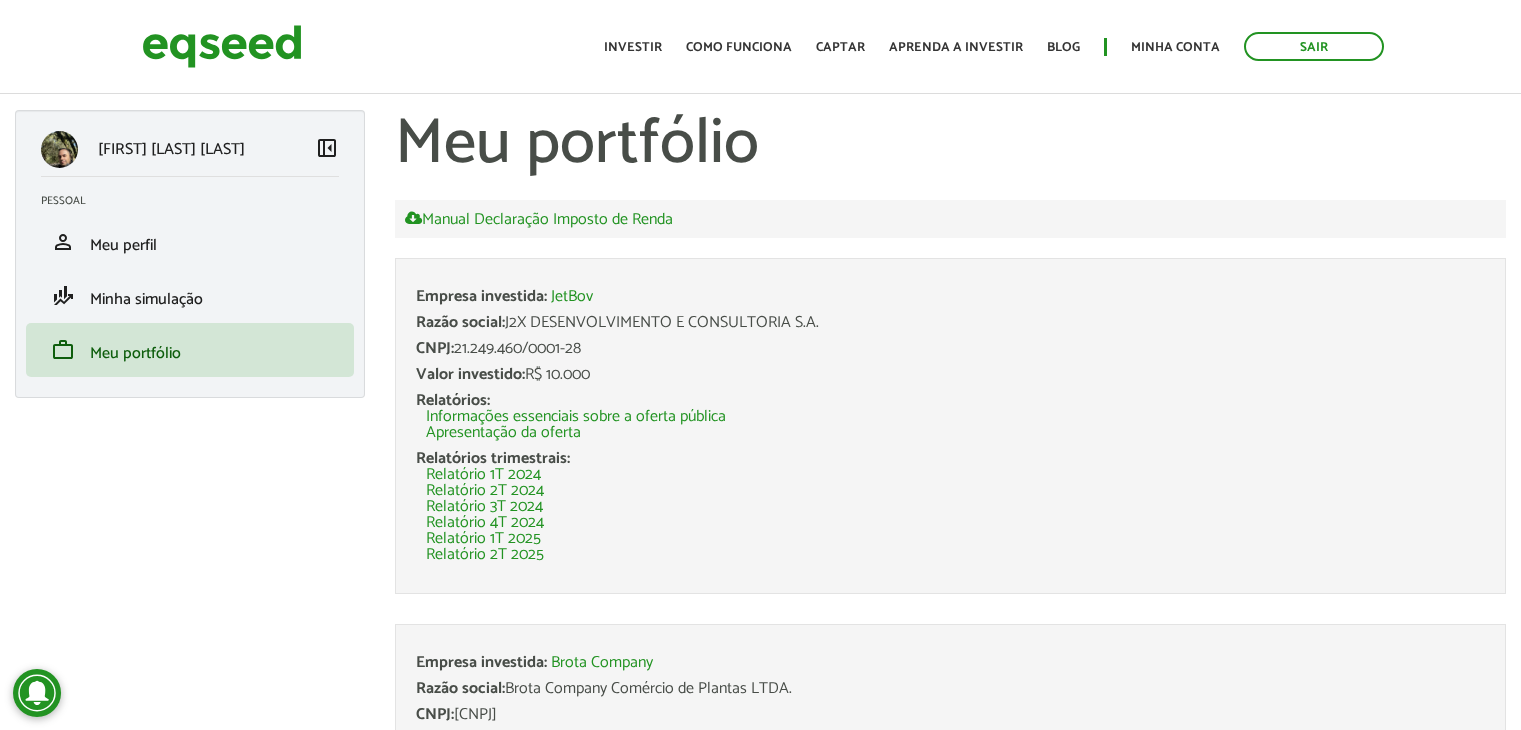 scroll, scrollTop: 0, scrollLeft: 0, axis: both 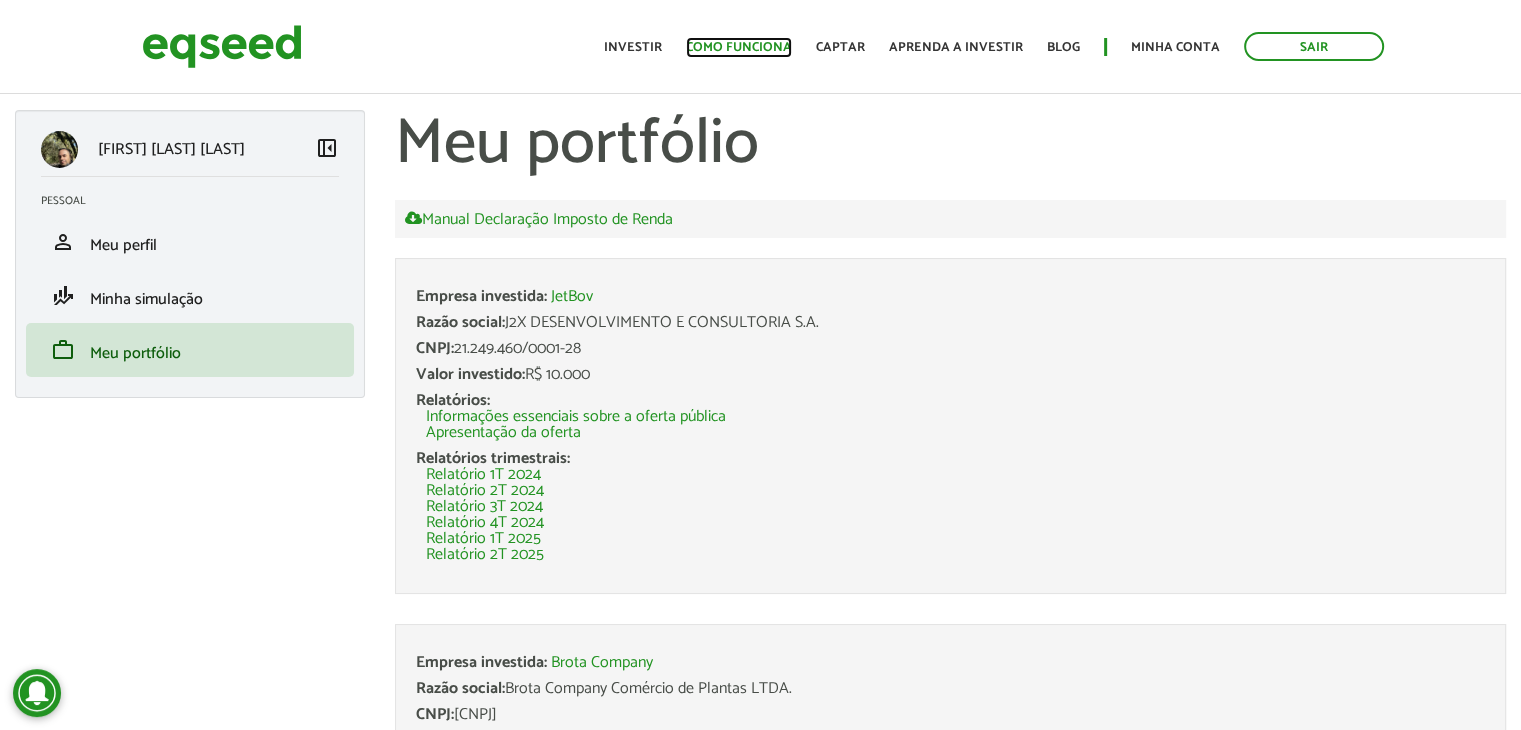 click on "Como funciona" at bounding box center (739, 47) 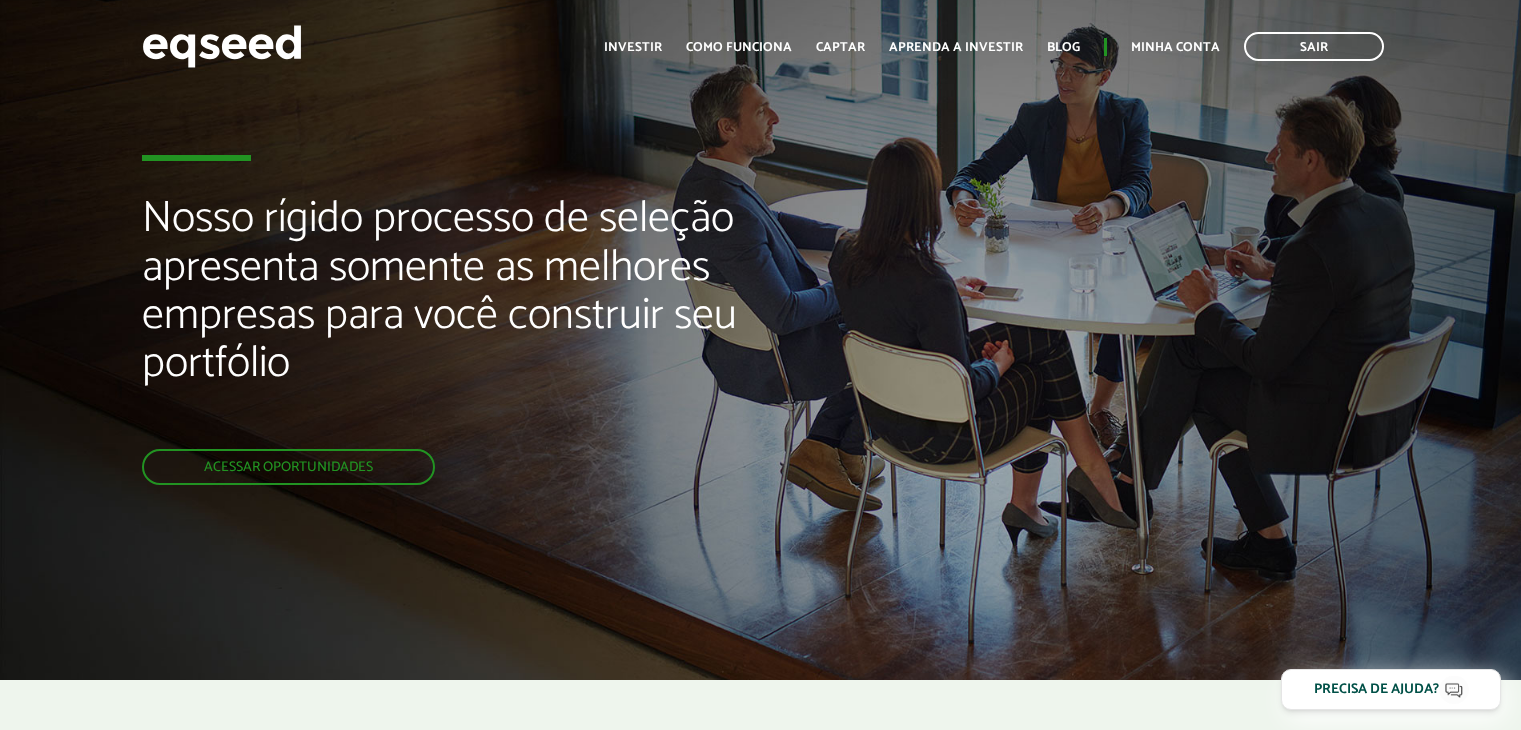 scroll, scrollTop: 0, scrollLeft: 0, axis: both 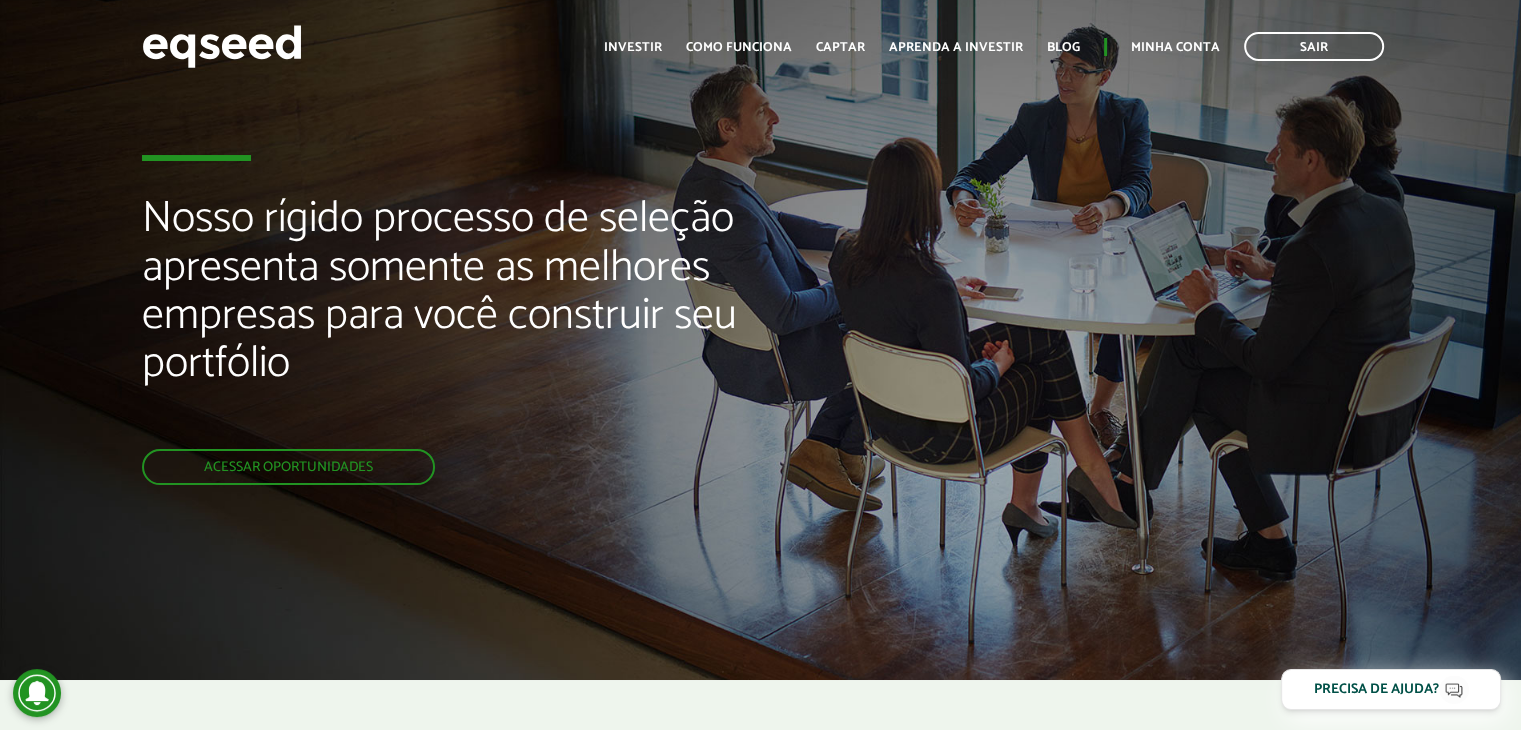 click on "Nosso rígido processo de seleção apresenta somente as melhores empresas para você construir seu portfólio" at bounding box center (507, 322) 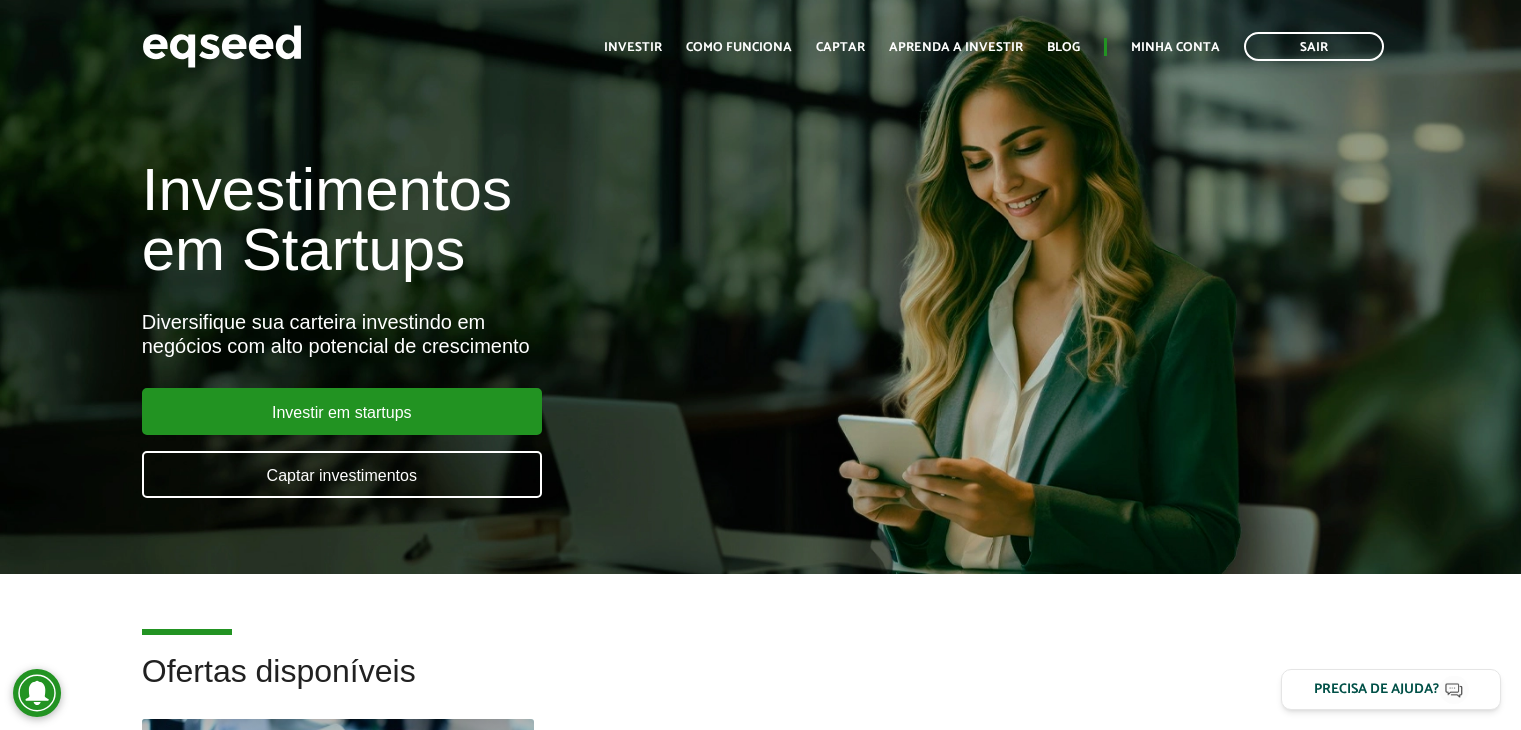 scroll, scrollTop: 0, scrollLeft: 0, axis: both 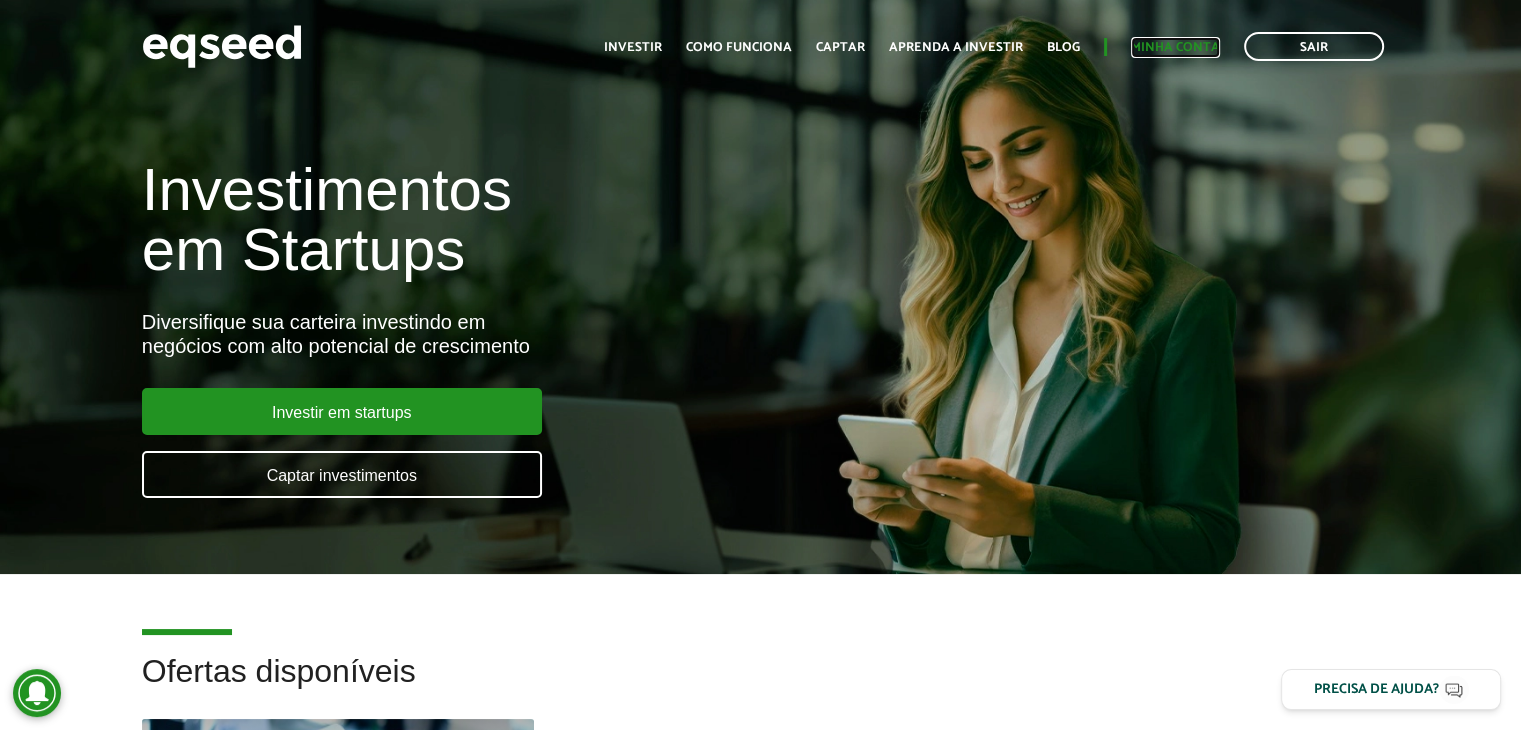 click on "Minha conta" at bounding box center [1175, 47] 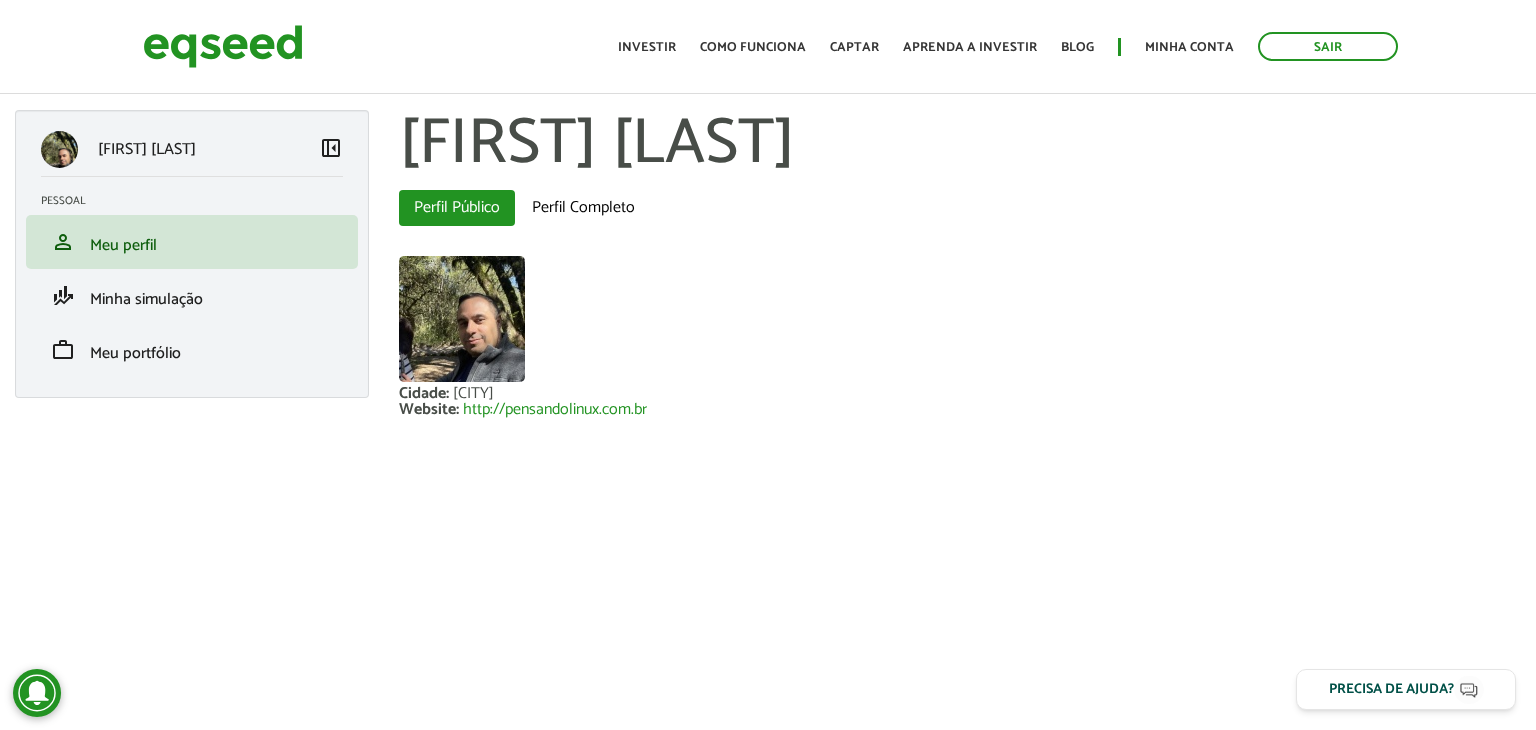 scroll, scrollTop: 0, scrollLeft: 0, axis: both 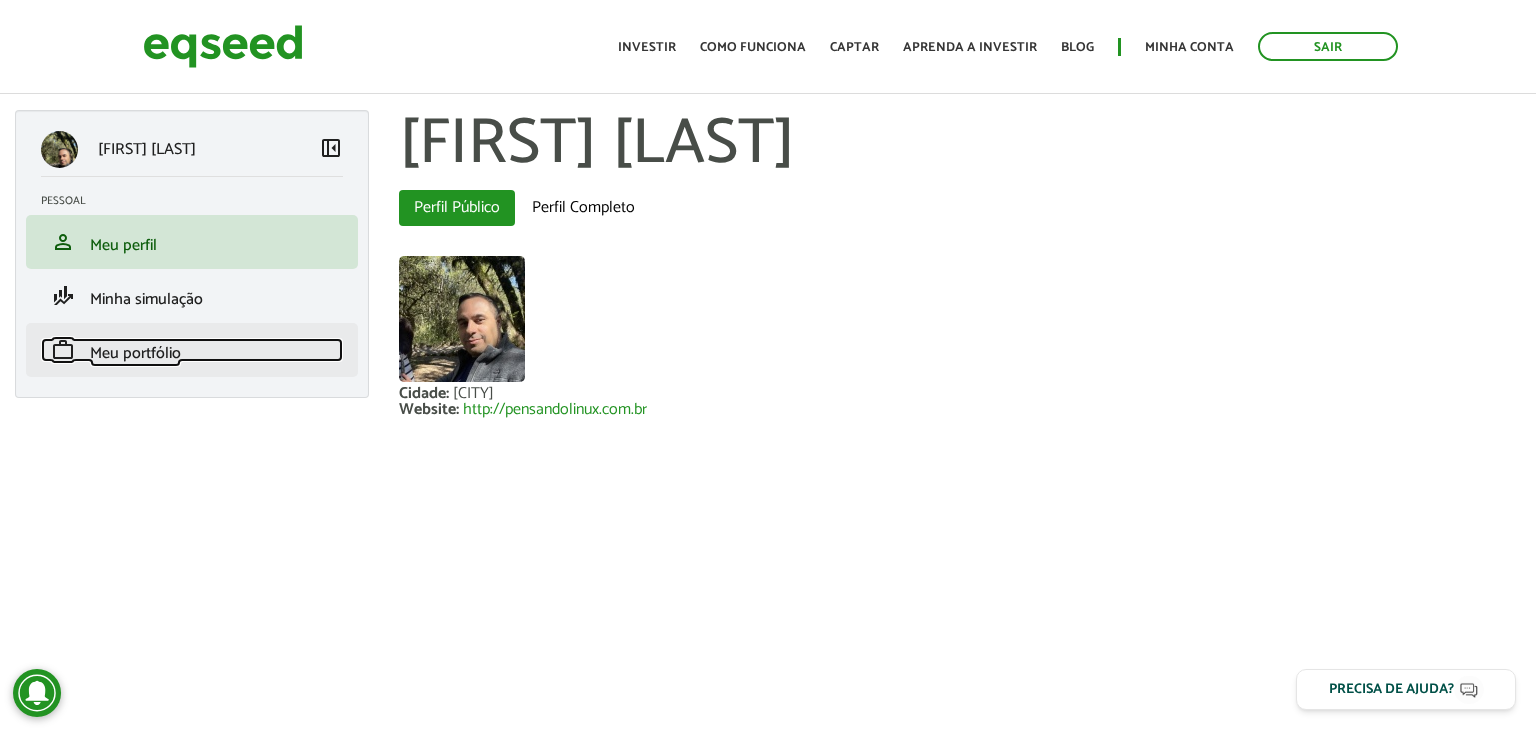 click on "Meu portfólio" at bounding box center (135, 353) 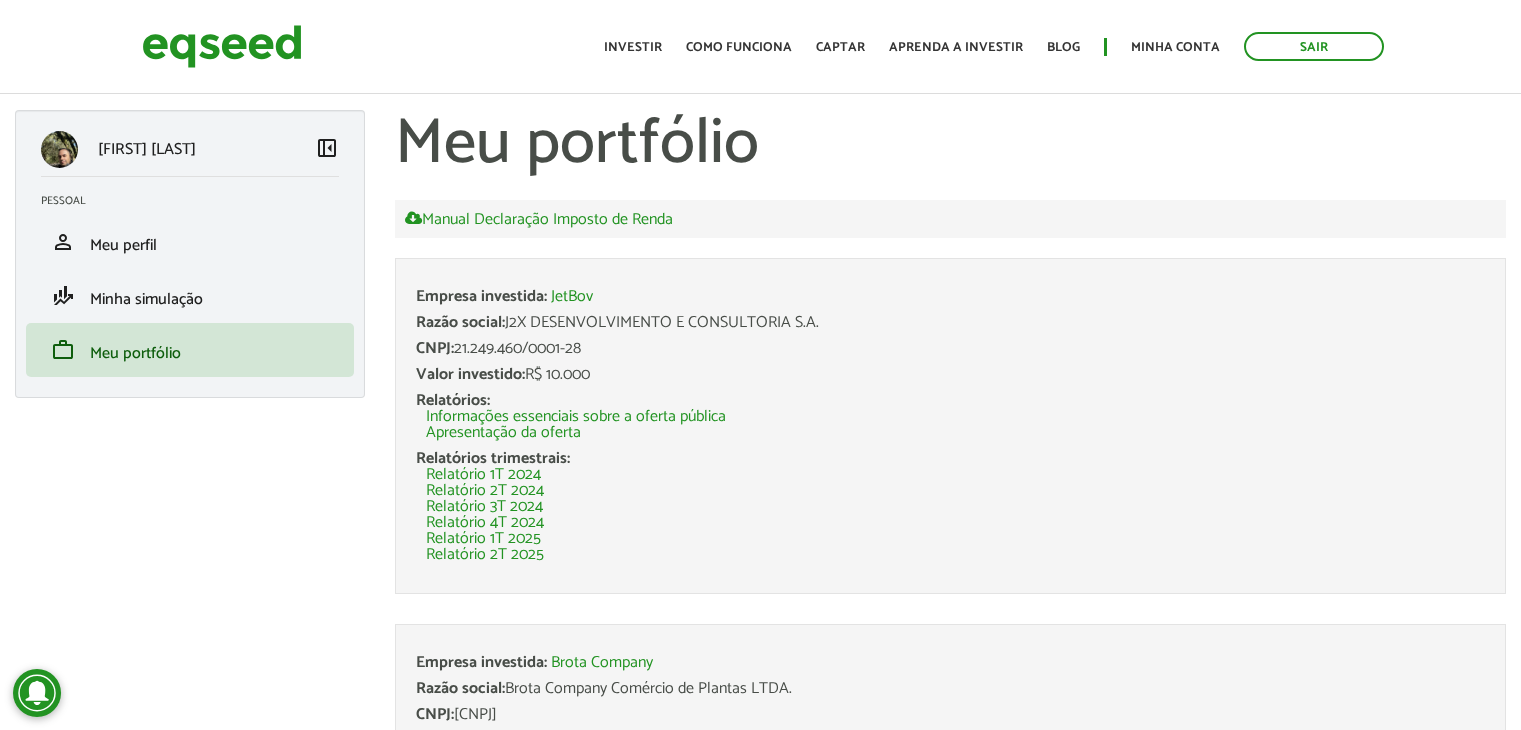 scroll, scrollTop: 0, scrollLeft: 0, axis: both 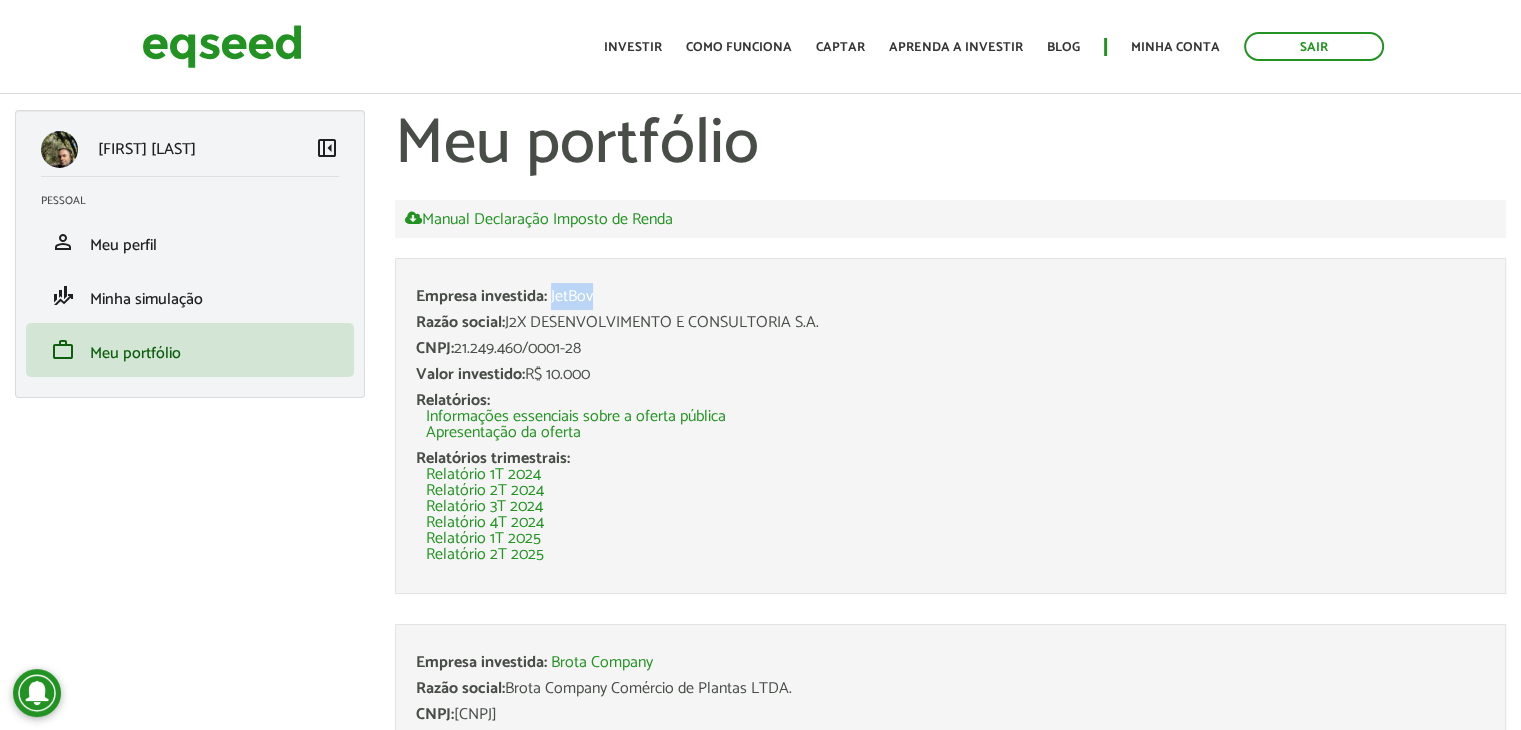 drag, startPoint x: 616, startPoint y: 286, endPoint x: 549, endPoint y: 294, distance: 67.47592 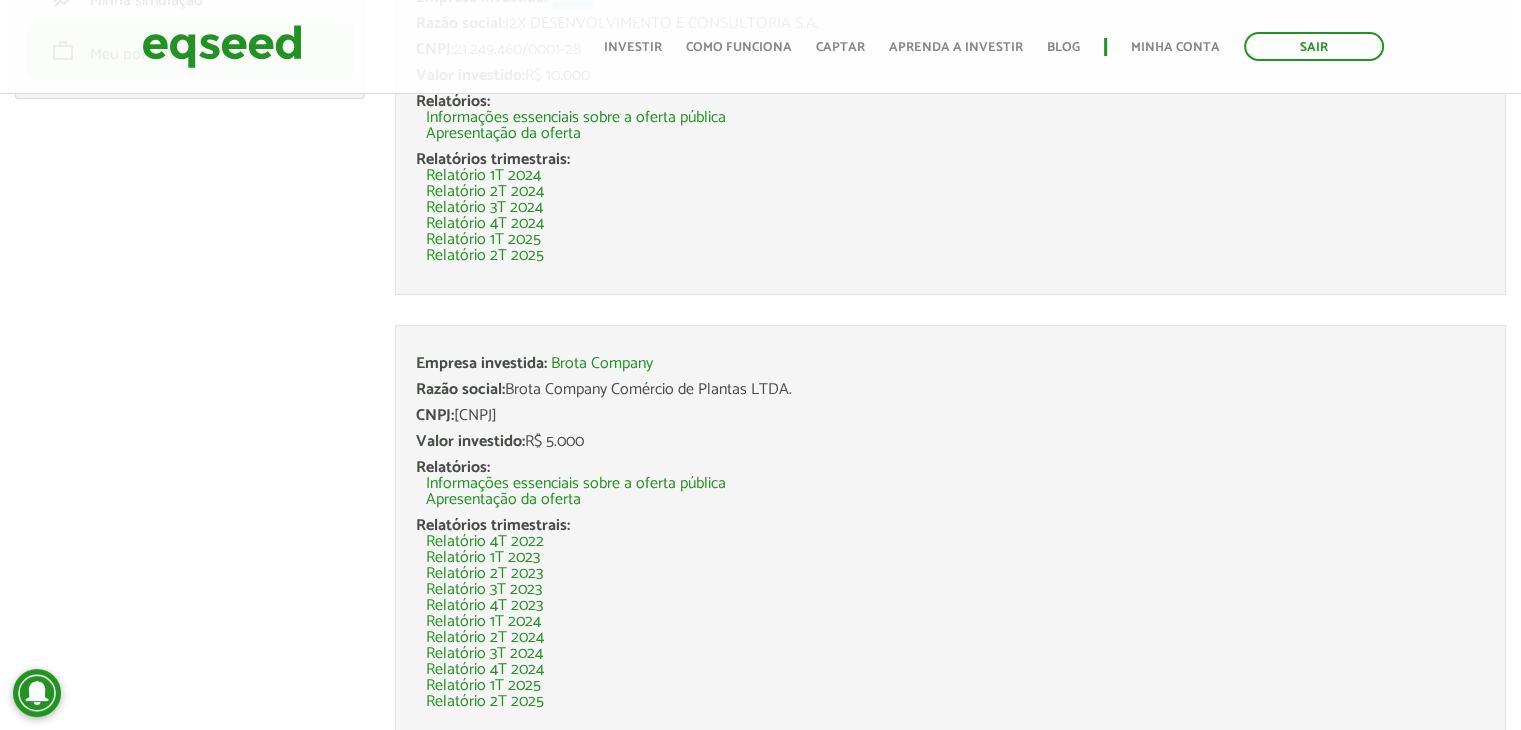 scroll, scrollTop: 300, scrollLeft: 0, axis: vertical 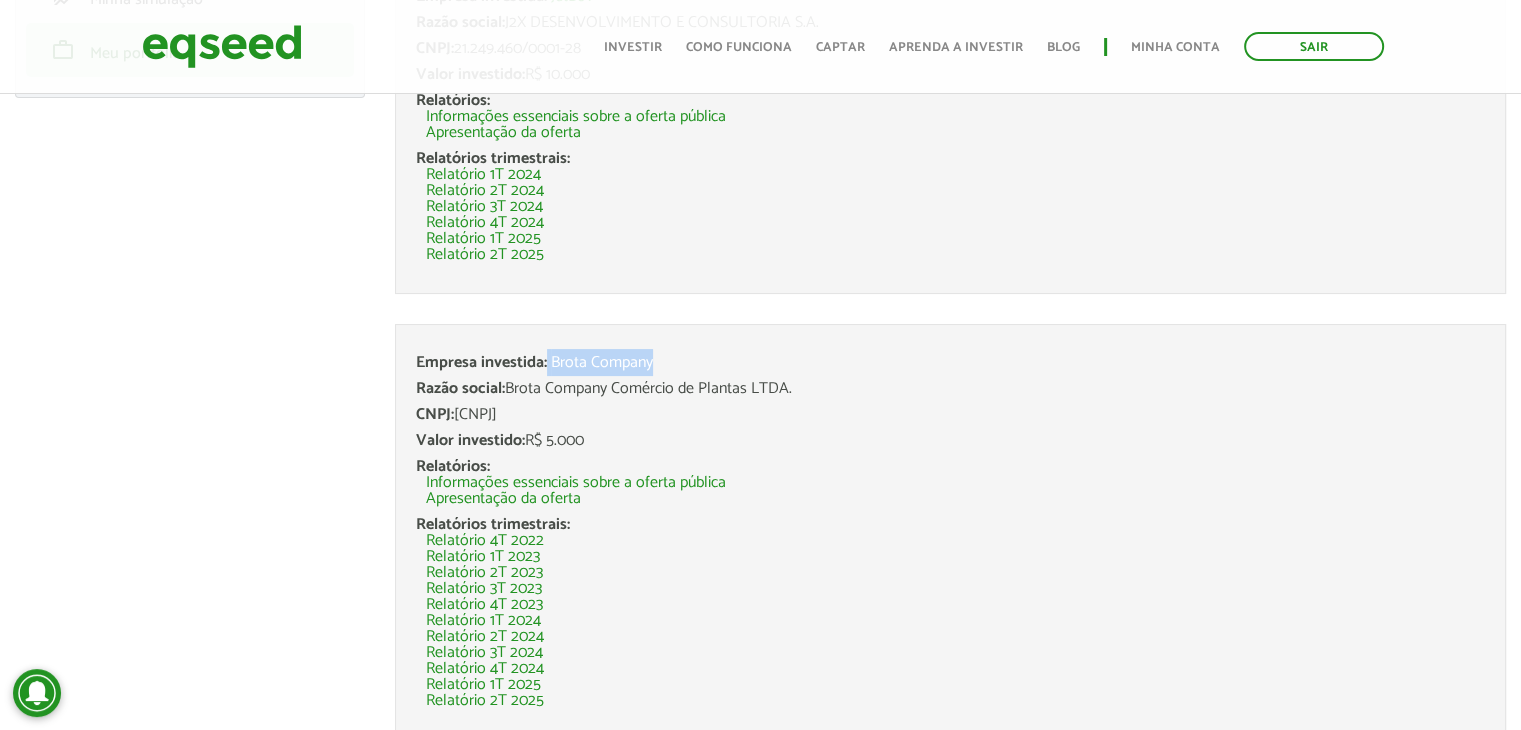 drag, startPoint x: 648, startPoint y: 364, endPoint x: 548, endPoint y: 368, distance: 100.07997 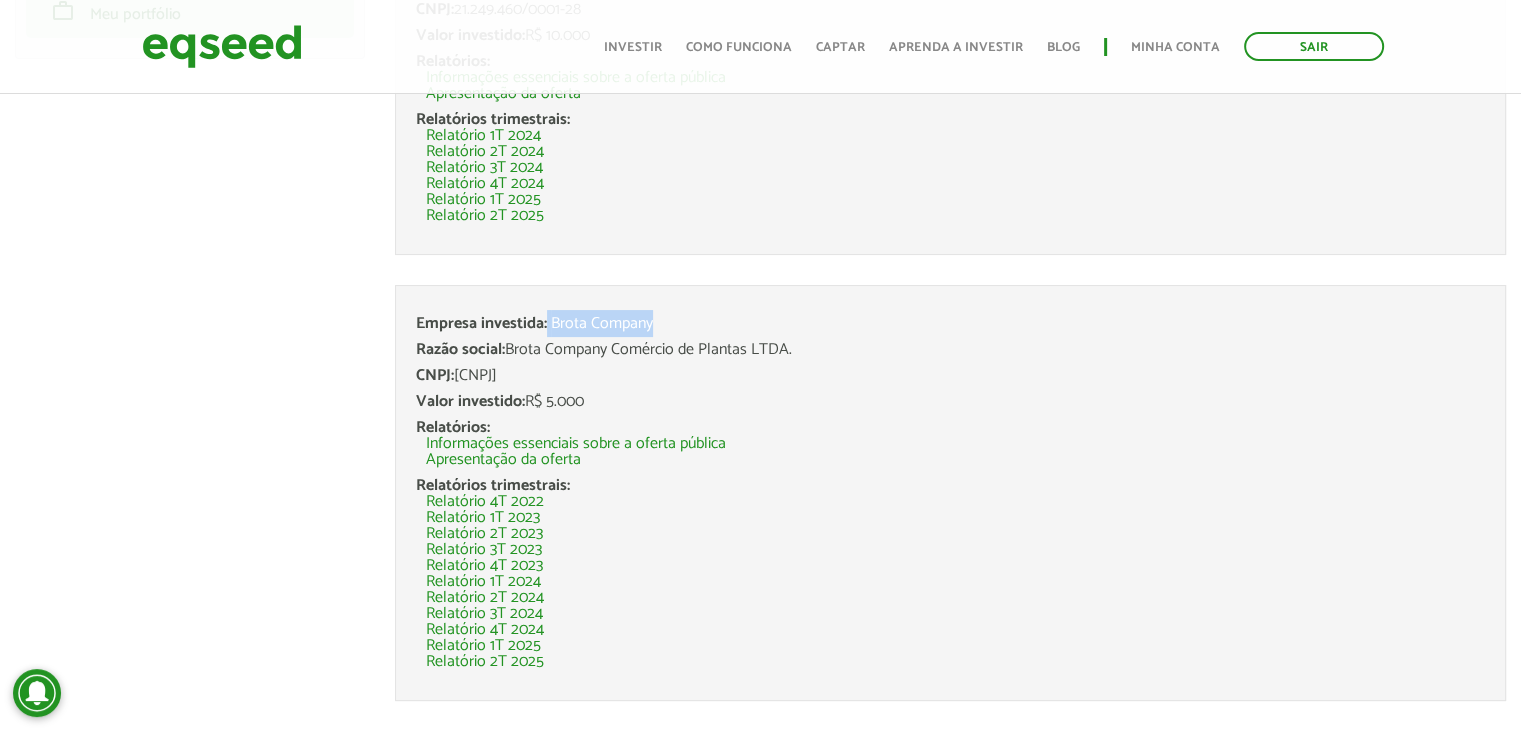 scroll, scrollTop: 700, scrollLeft: 0, axis: vertical 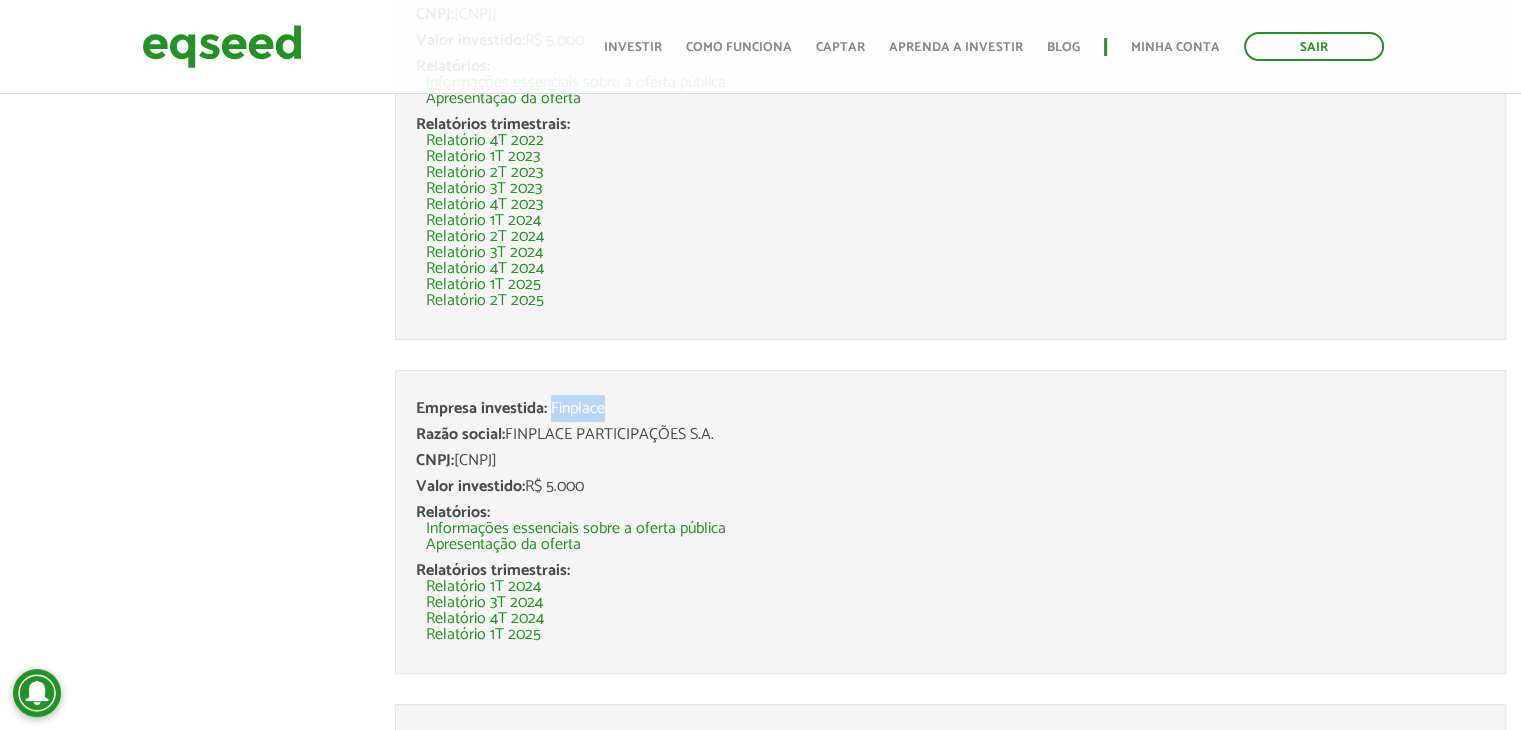 drag, startPoint x: 576, startPoint y: 408, endPoint x: 549, endPoint y: 405, distance: 27.166155 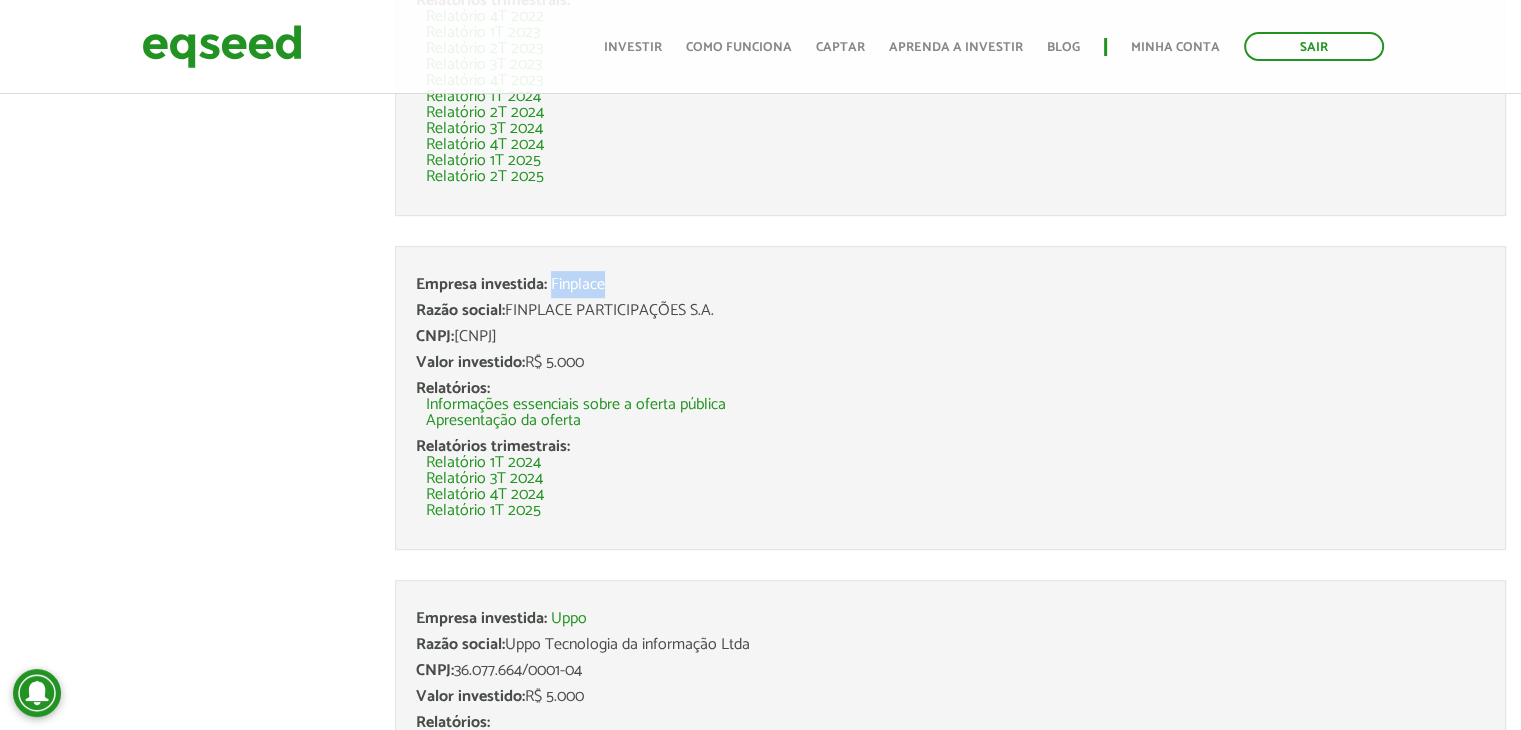 scroll, scrollTop: 1095, scrollLeft: 0, axis: vertical 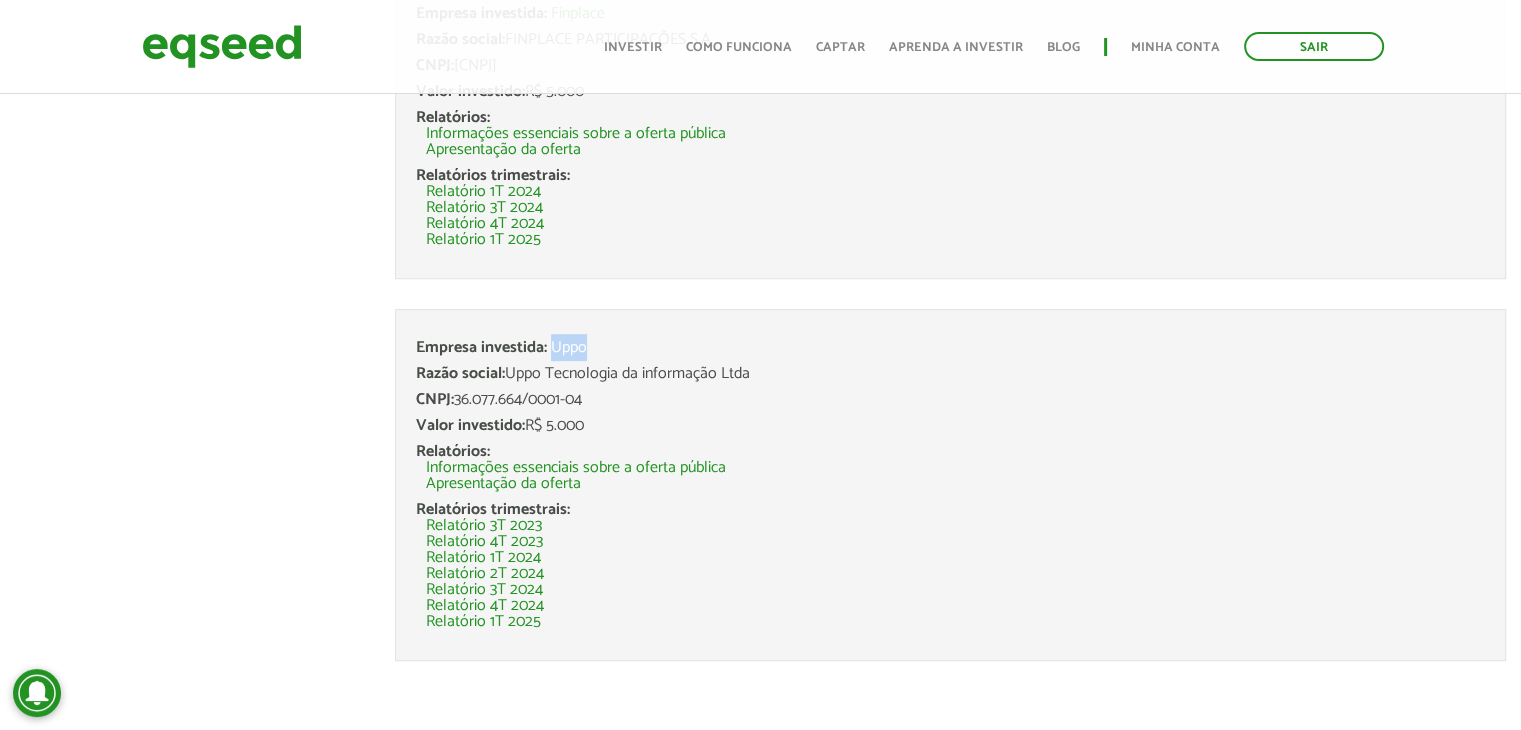 drag, startPoint x: 608, startPoint y: 347, endPoint x: 551, endPoint y: 348, distance: 57.00877 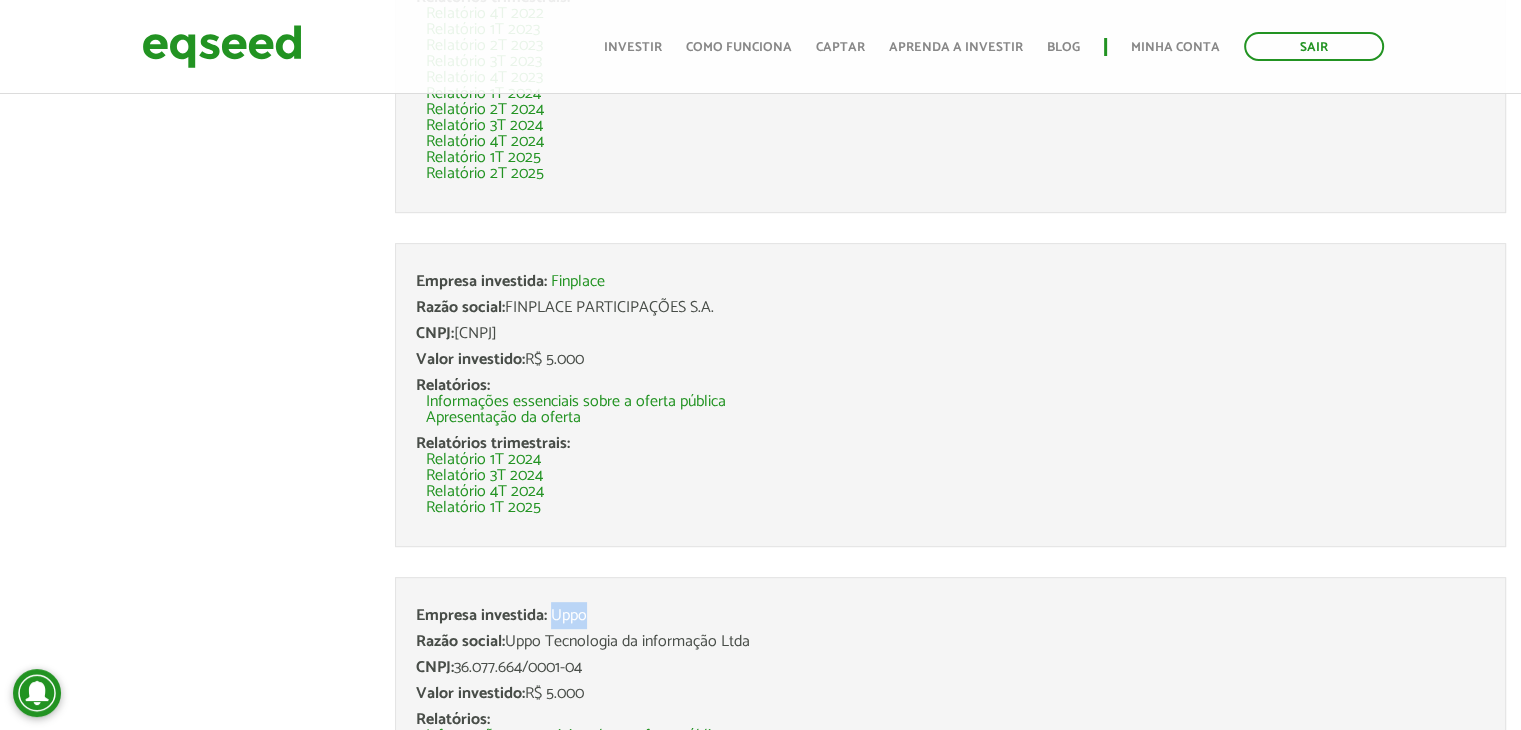 scroll, scrollTop: 795, scrollLeft: 0, axis: vertical 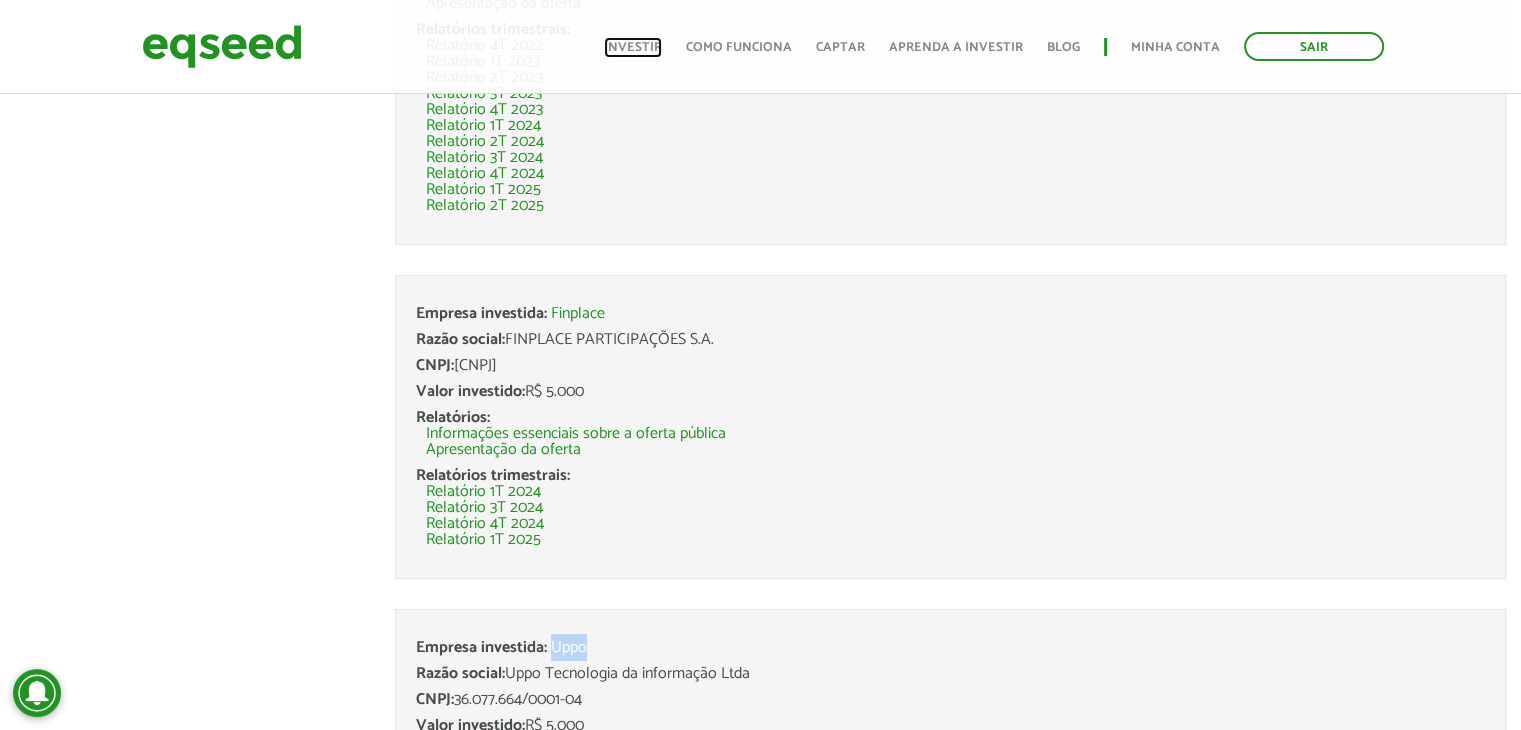 click on "Investir" at bounding box center (633, 47) 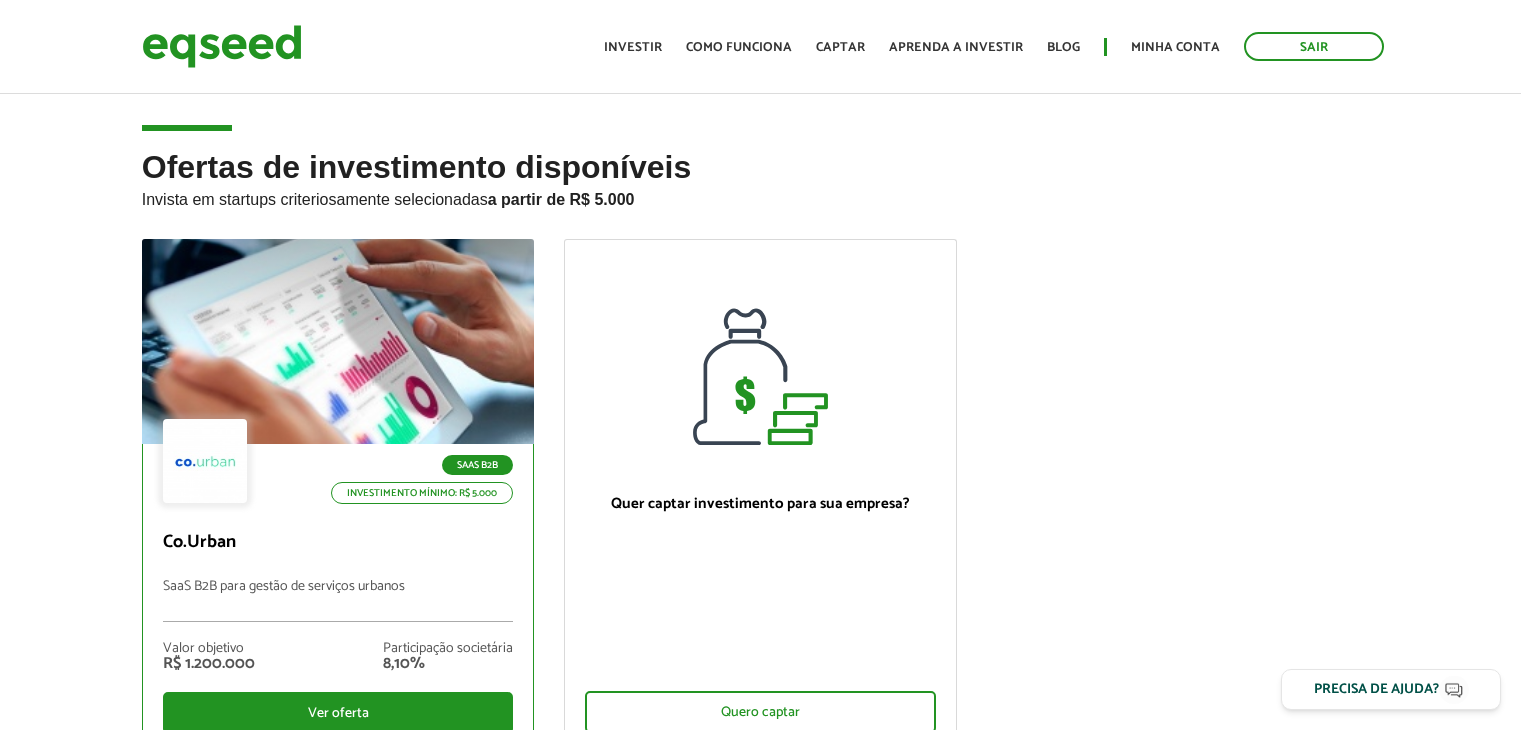 scroll, scrollTop: 0, scrollLeft: 0, axis: both 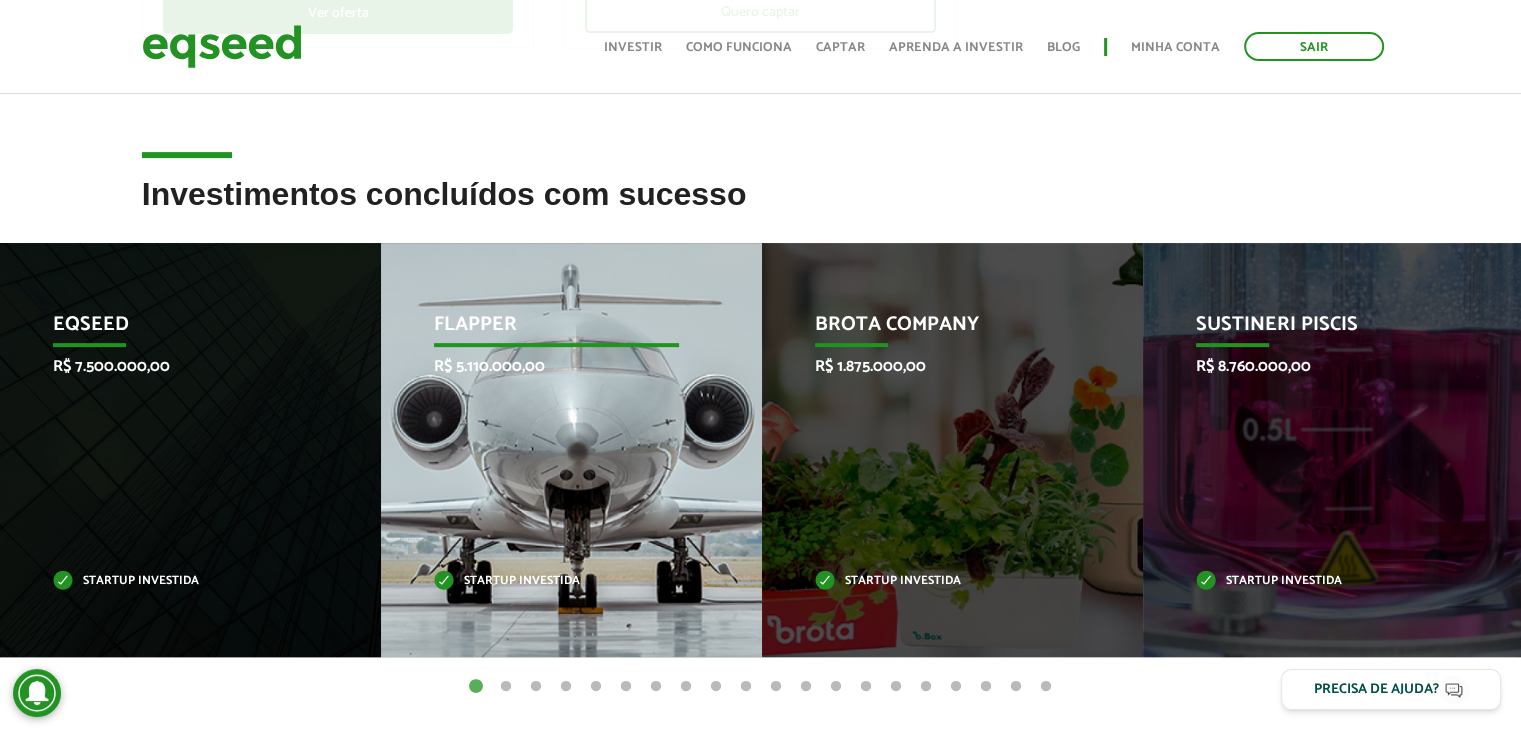 click on "Flapper" at bounding box center [557, 330] 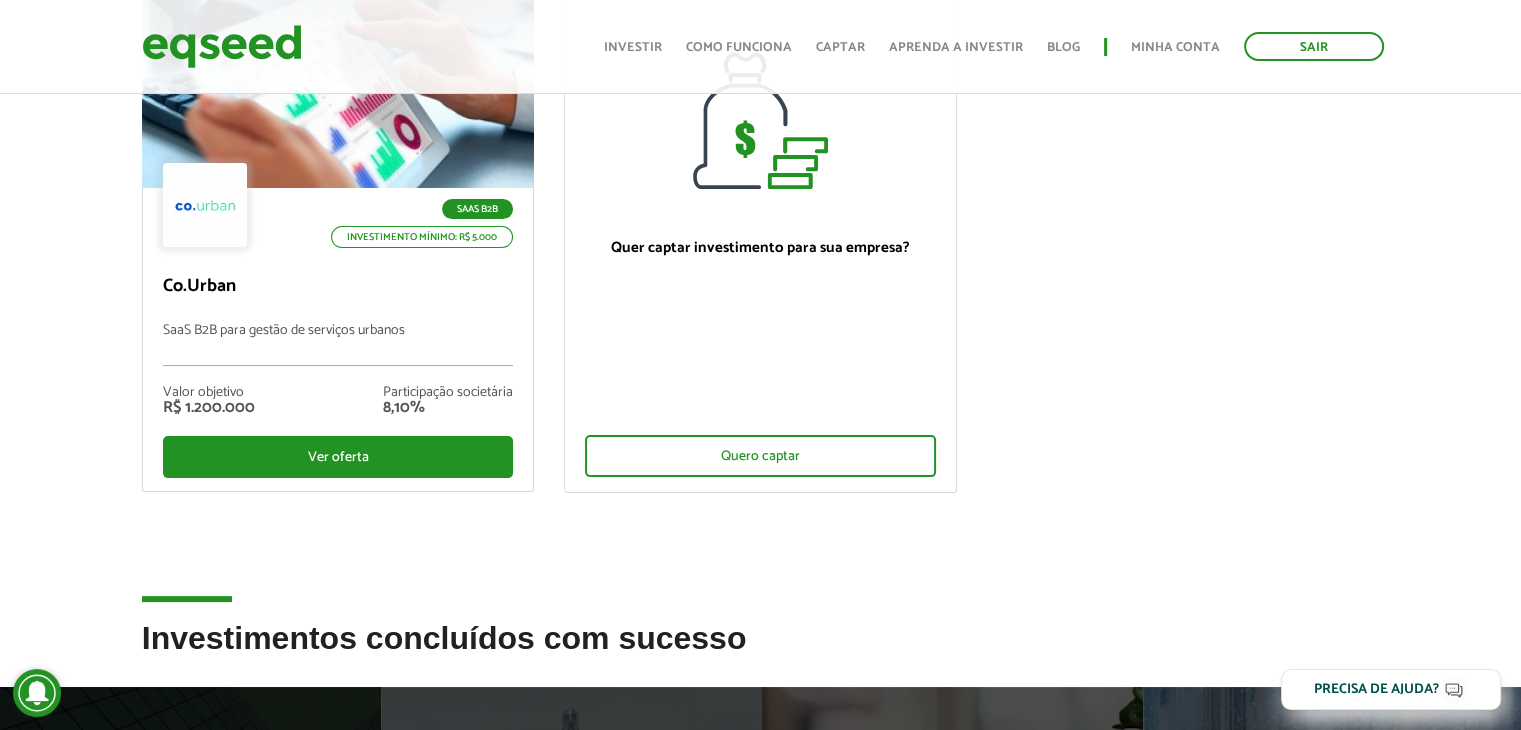 scroll, scrollTop: 0, scrollLeft: 0, axis: both 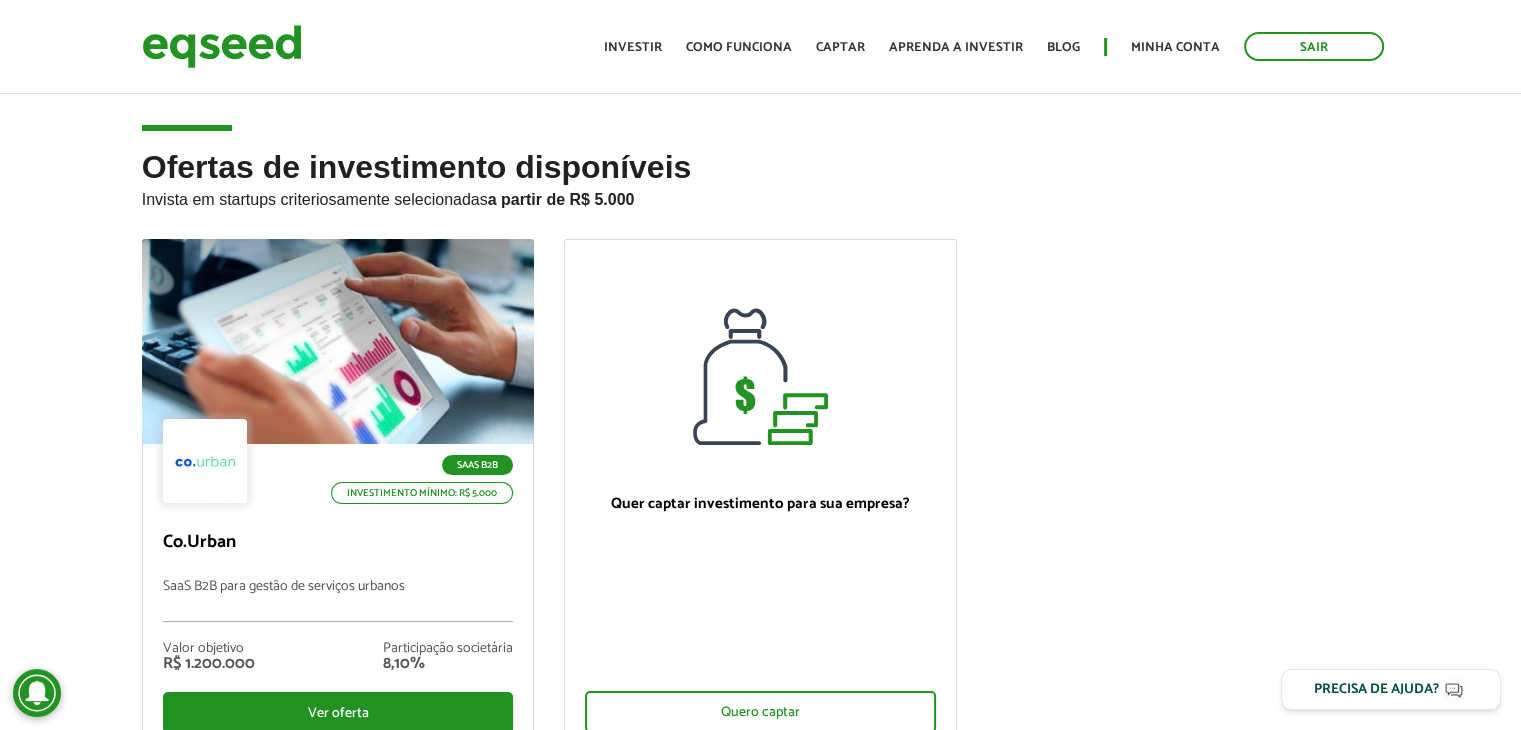 click on "SaaS B2B
Investimento mínimo: R$ 5.000
Co.Urban
SaaS B2B para gestão de serviços urbanos
Valor objetivo
R$ 1.200.000
Participação societária
8,10%
Ver oferta
Quer captar investimento para sua empresa?
Quero captar" at bounding box center (761, 511) 